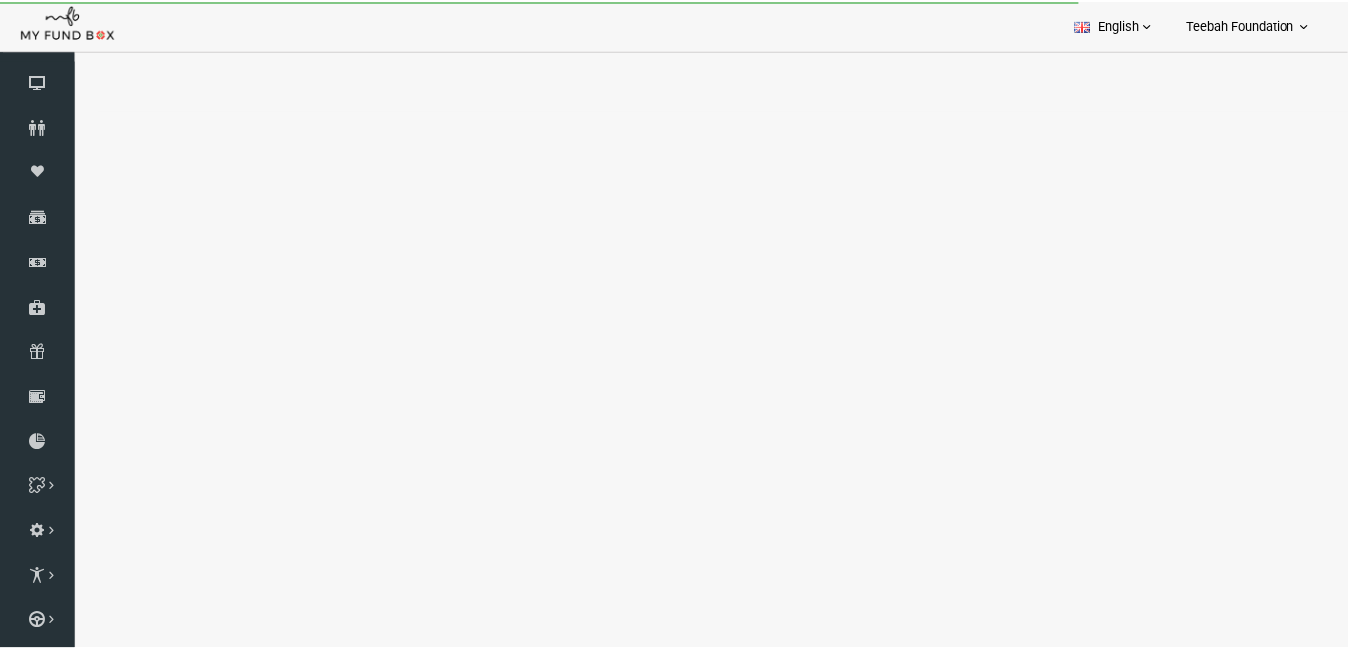 scroll, scrollTop: 0, scrollLeft: 0, axis: both 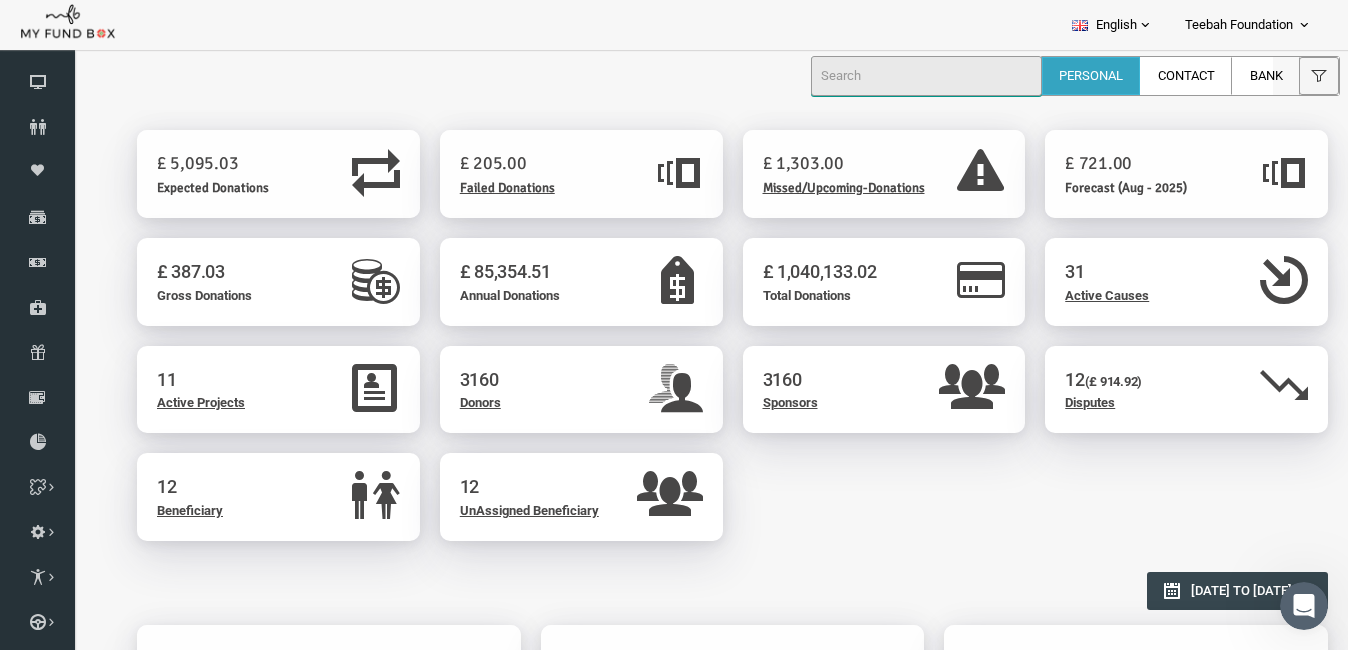 click at bounding box center (926, 76) 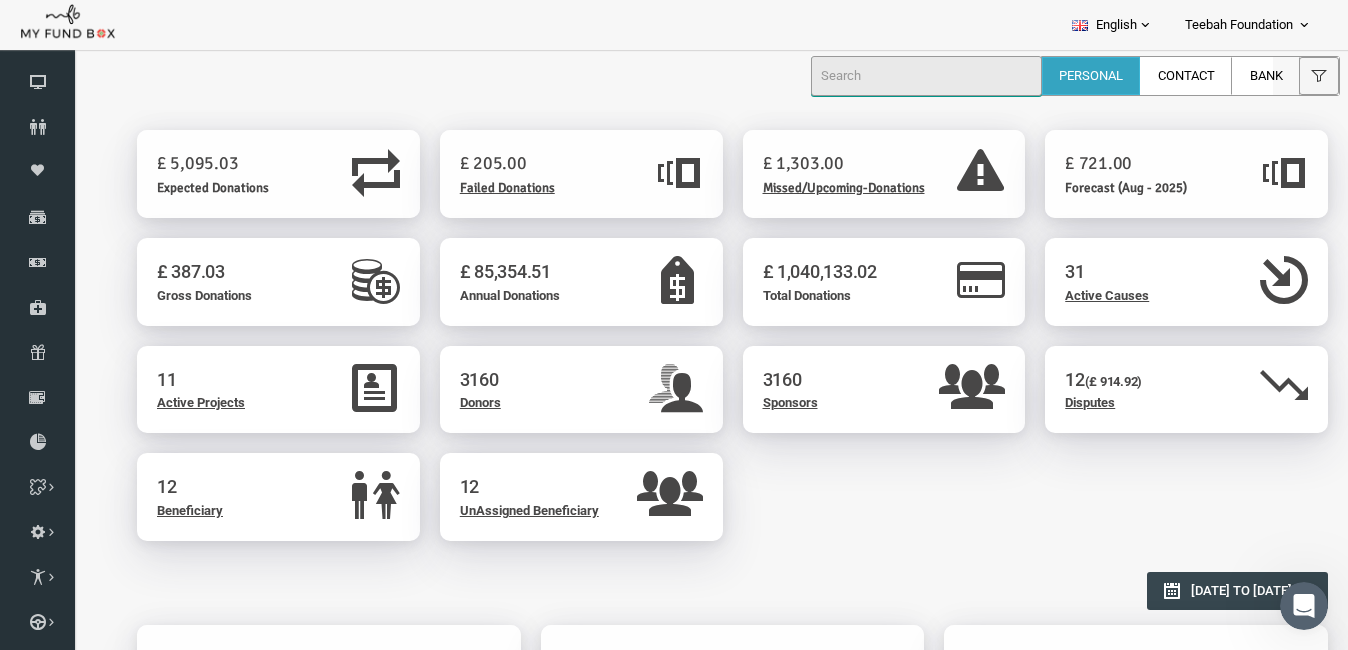 paste on "TEDO156693" 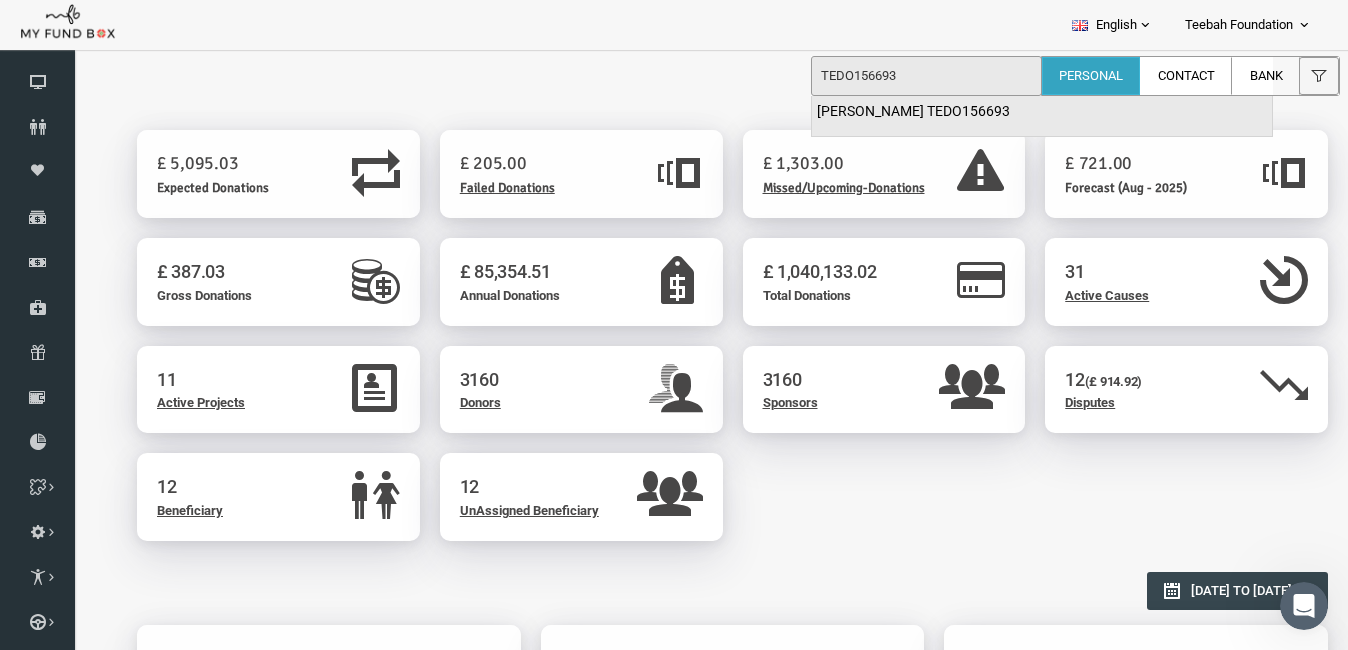 click on "[PERSON_NAME] TEDO156693" at bounding box center [1042, 116] 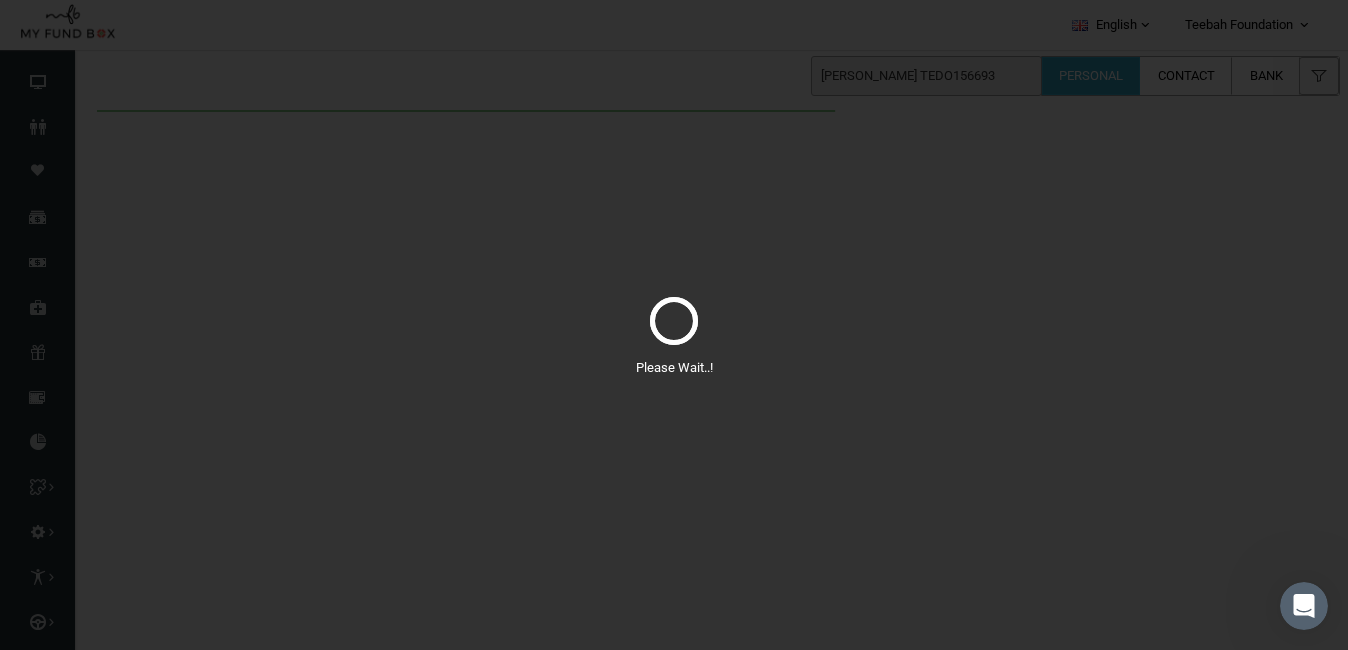 scroll, scrollTop: 0, scrollLeft: 0, axis: both 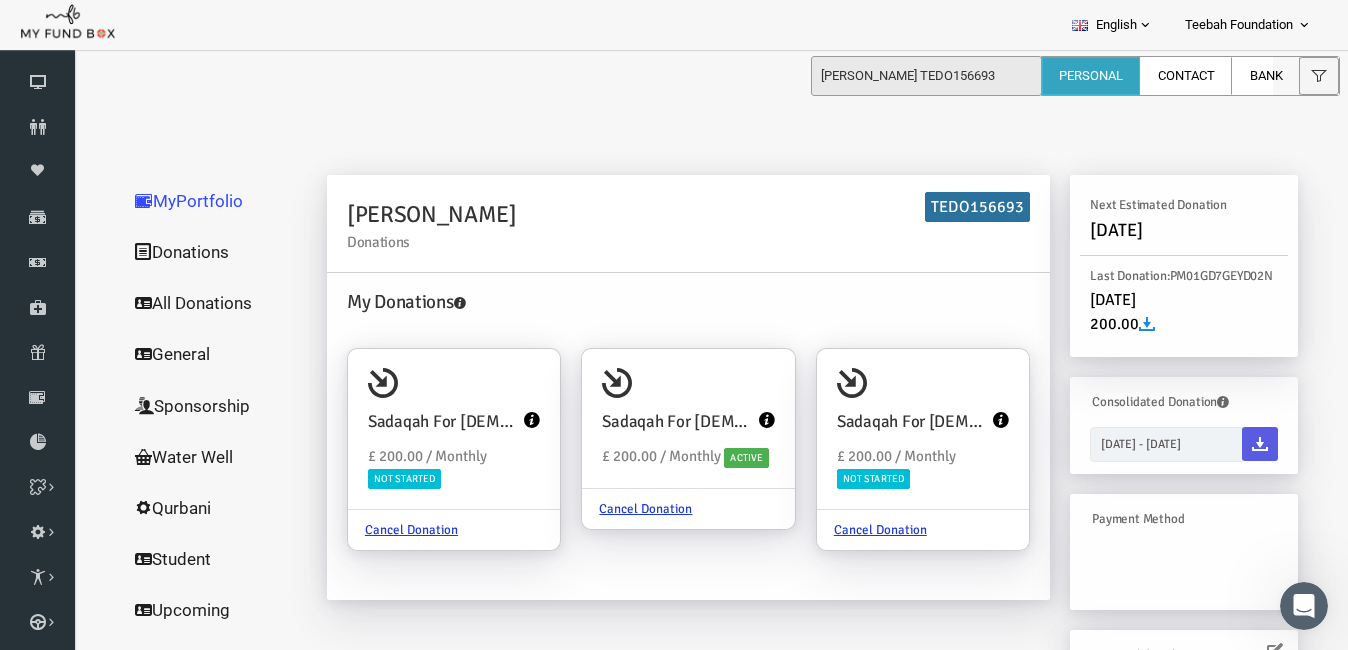 drag, startPoint x: 138, startPoint y: 297, endPoint x: 274, endPoint y: 340, distance: 142.6359 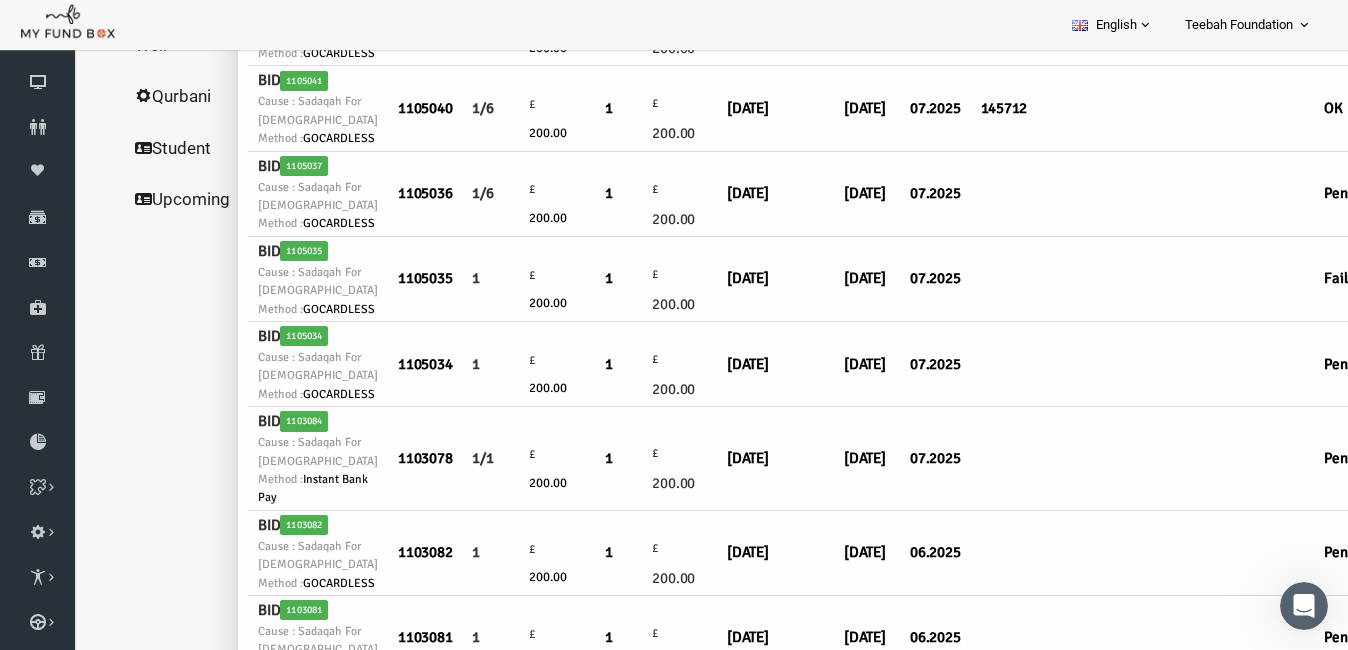 scroll, scrollTop: 322, scrollLeft: 0, axis: vertical 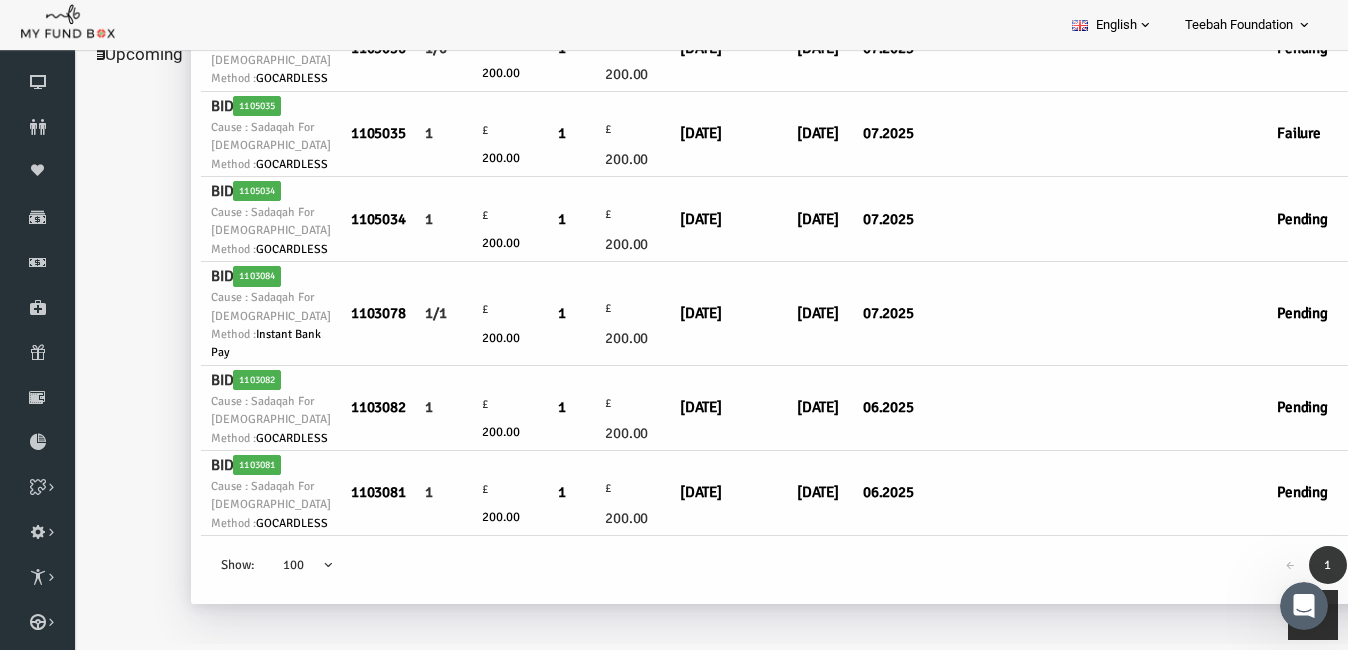 drag, startPoint x: 1094, startPoint y: 637, endPoint x: 1401, endPoint y: 423, distance: 374.22586 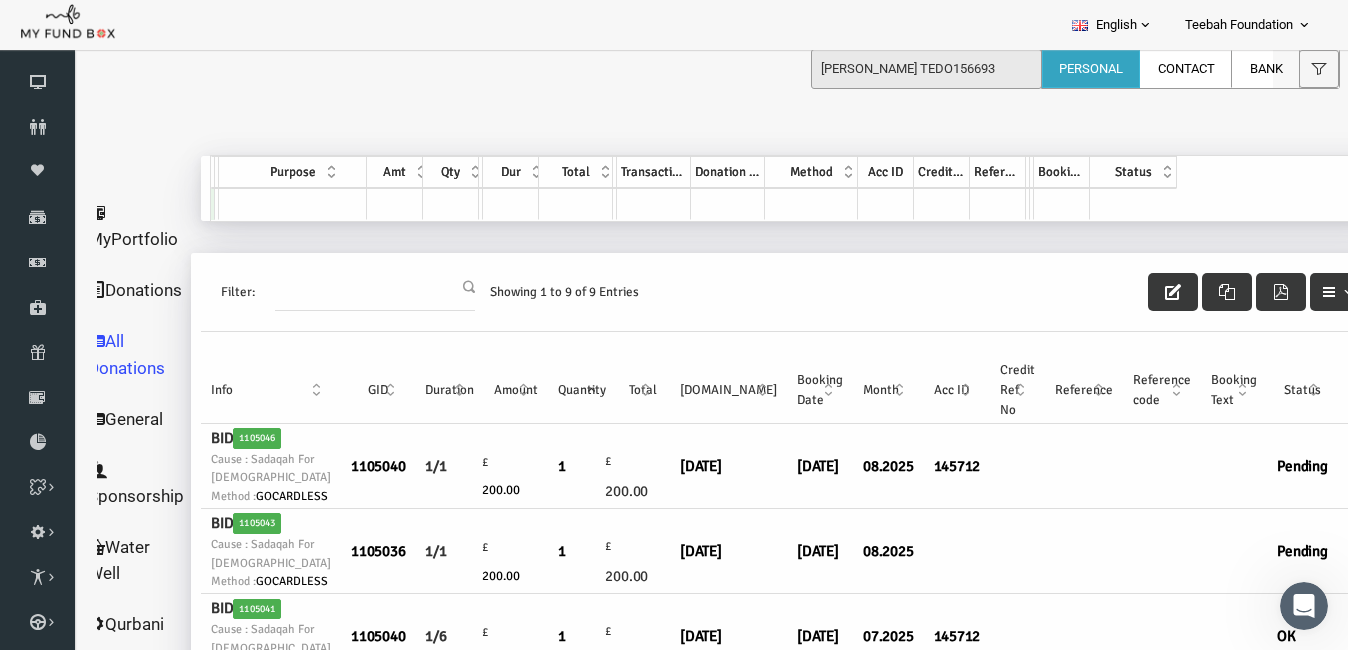 scroll, scrollTop: 0, scrollLeft: 0, axis: both 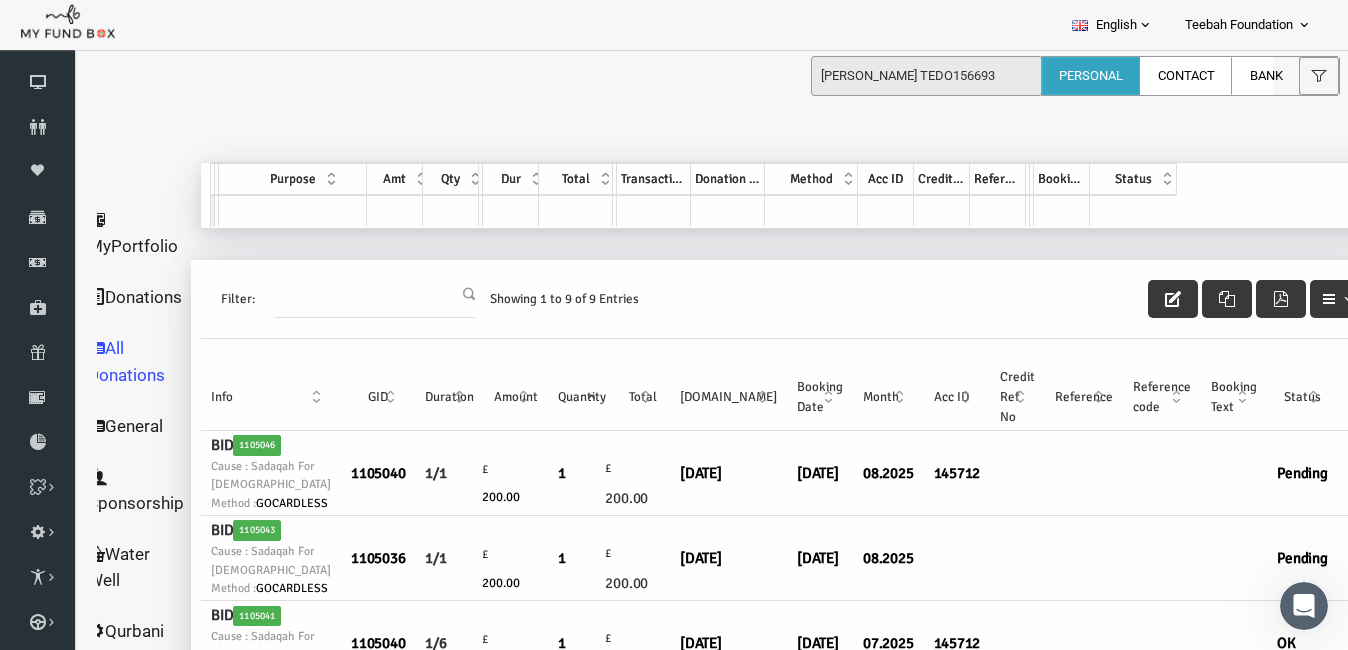 click on "Filter:" at bounding box center (349, 299) 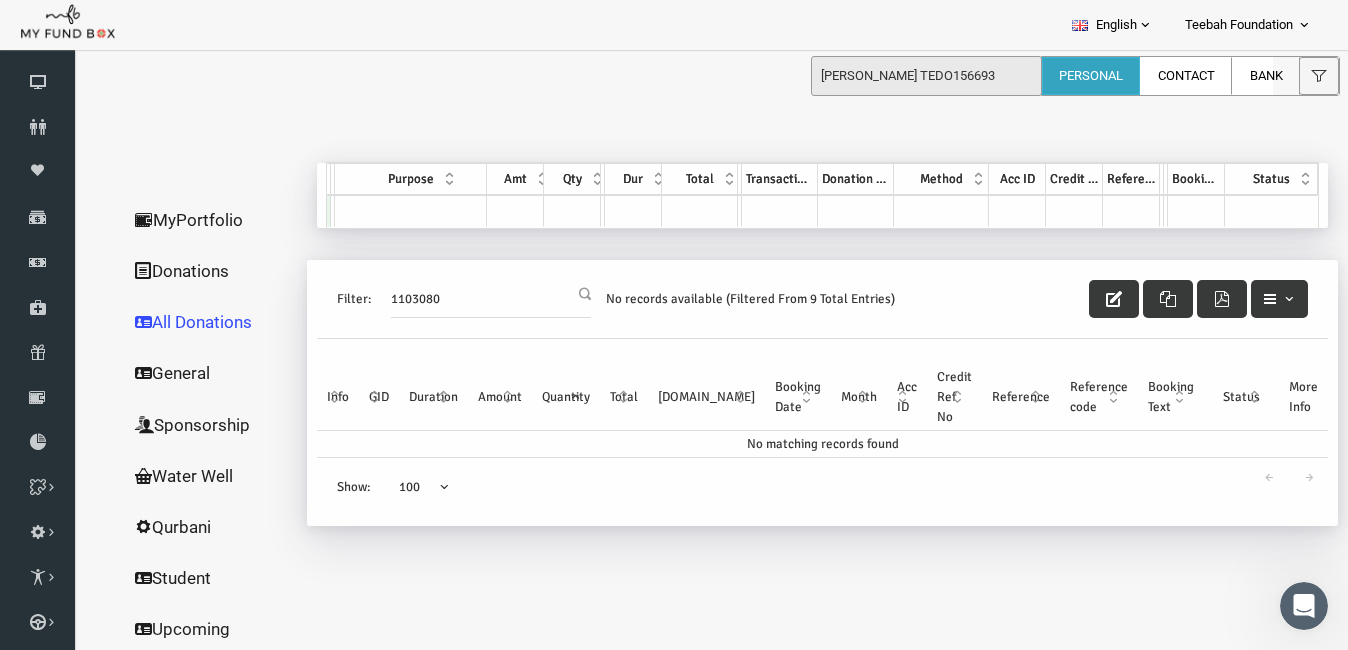 scroll, scrollTop: 0, scrollLeft: 0, axis: both 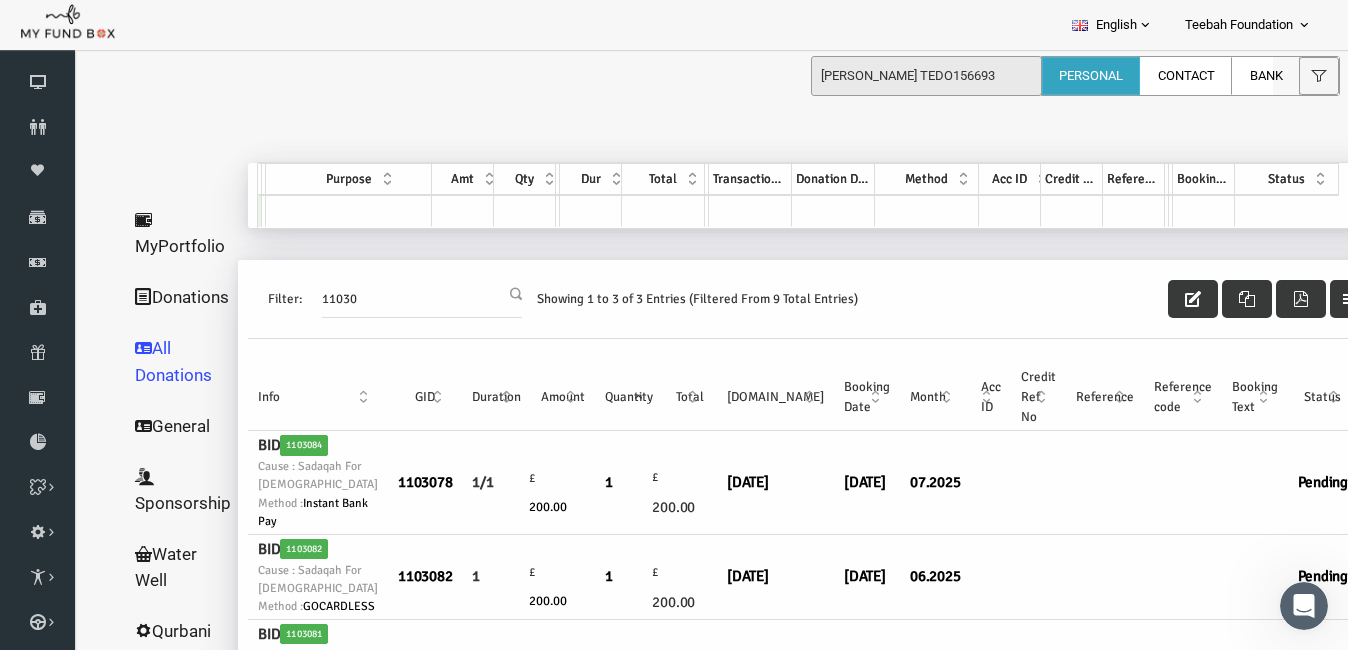 type on "11030" 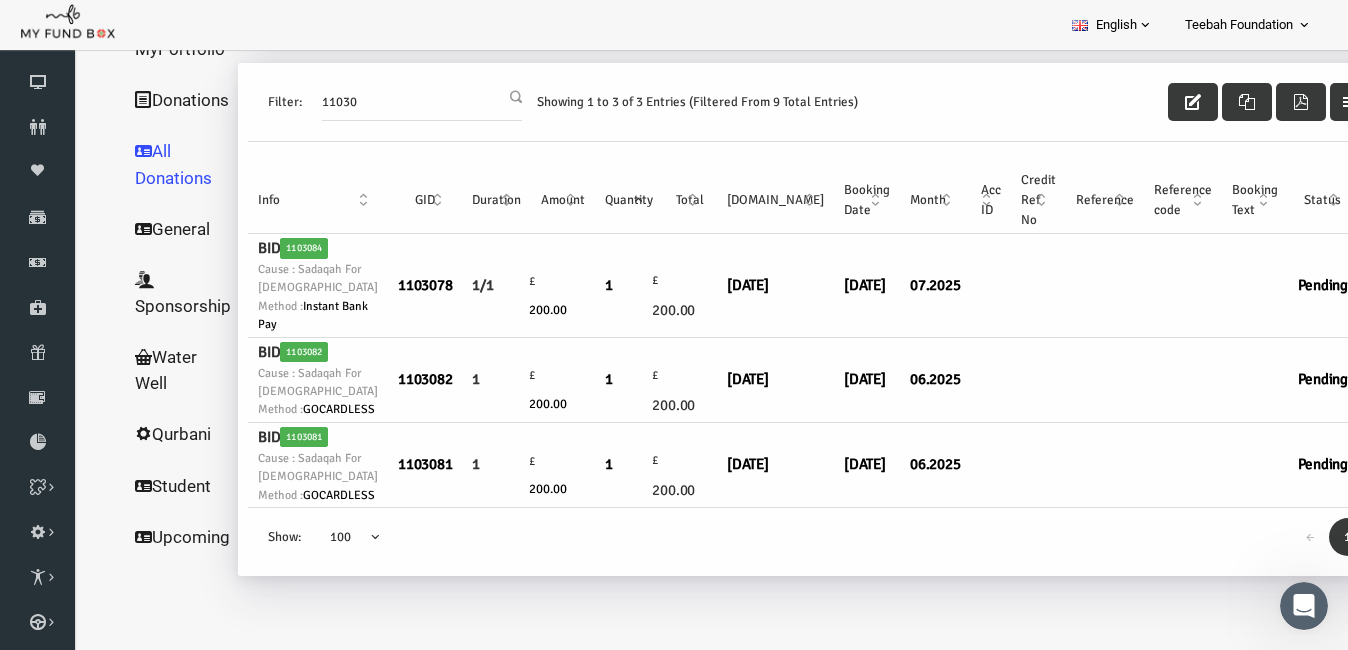 scroll, scrollTop: 0, scrollLeft: 0, axis: both 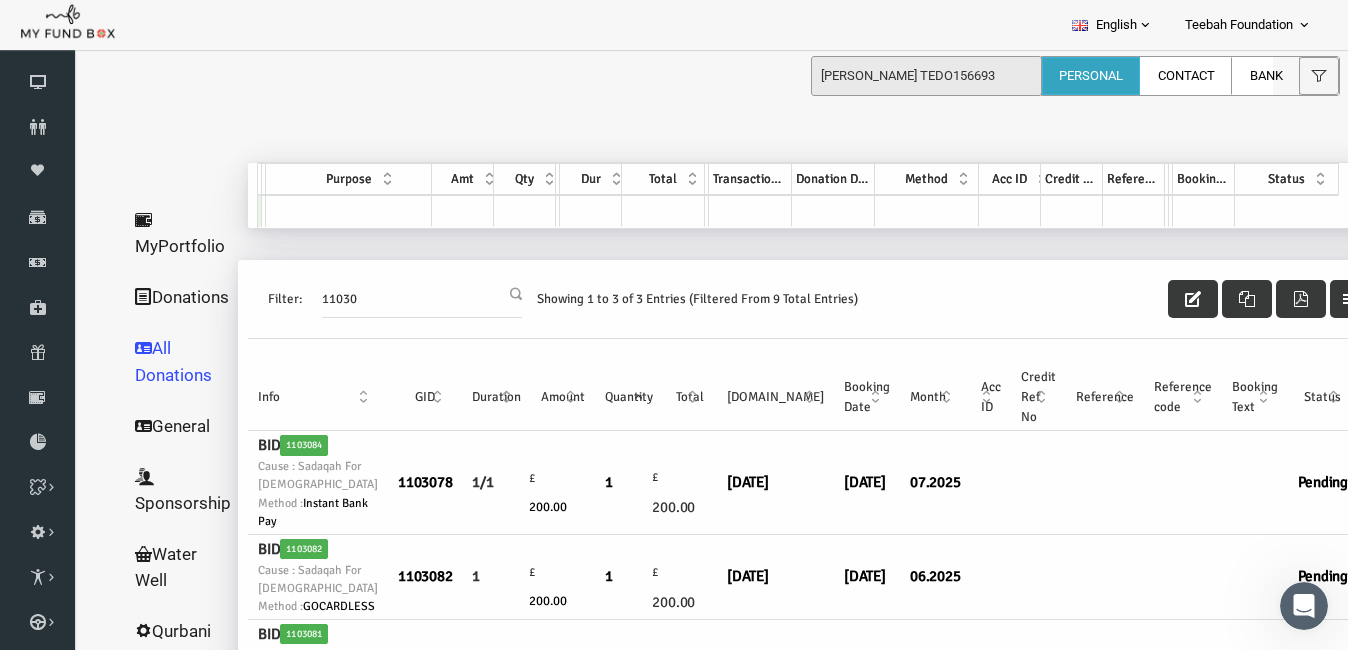 drag, startPoint x: 350, startPoint y: 307, endPoint x: 268, endPoint y: 327, distance: 84.40379 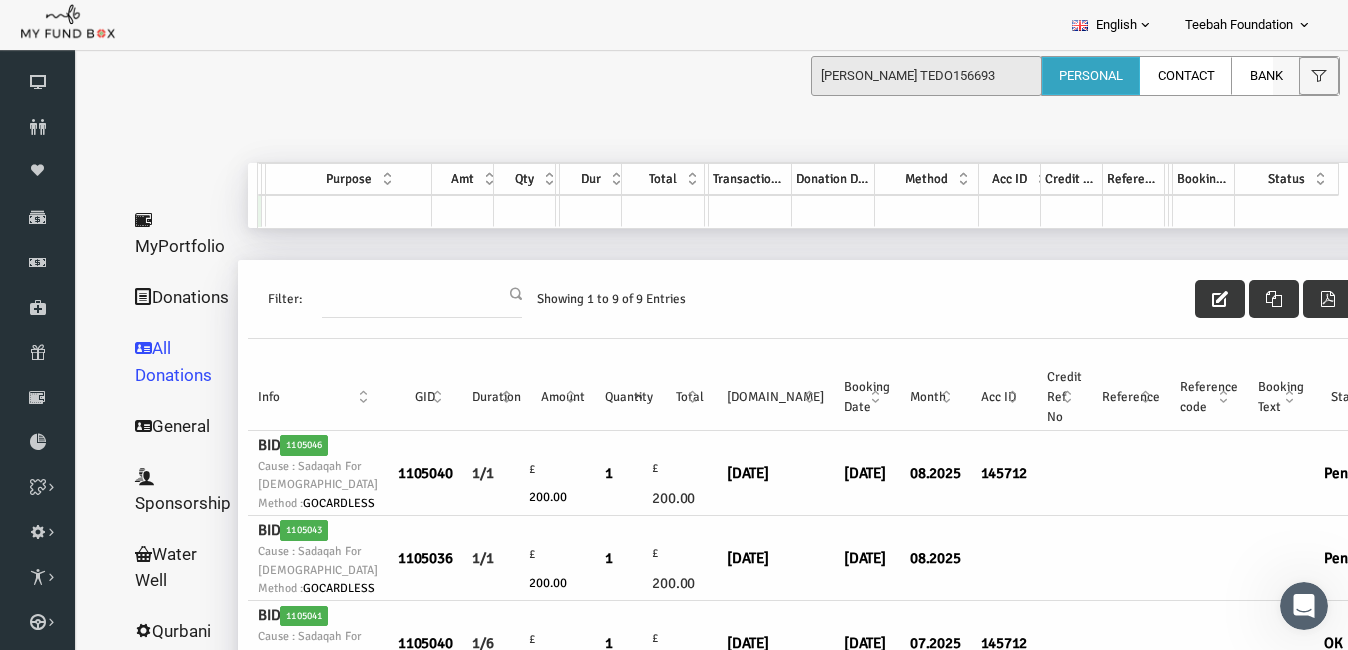 paste on "1103080" 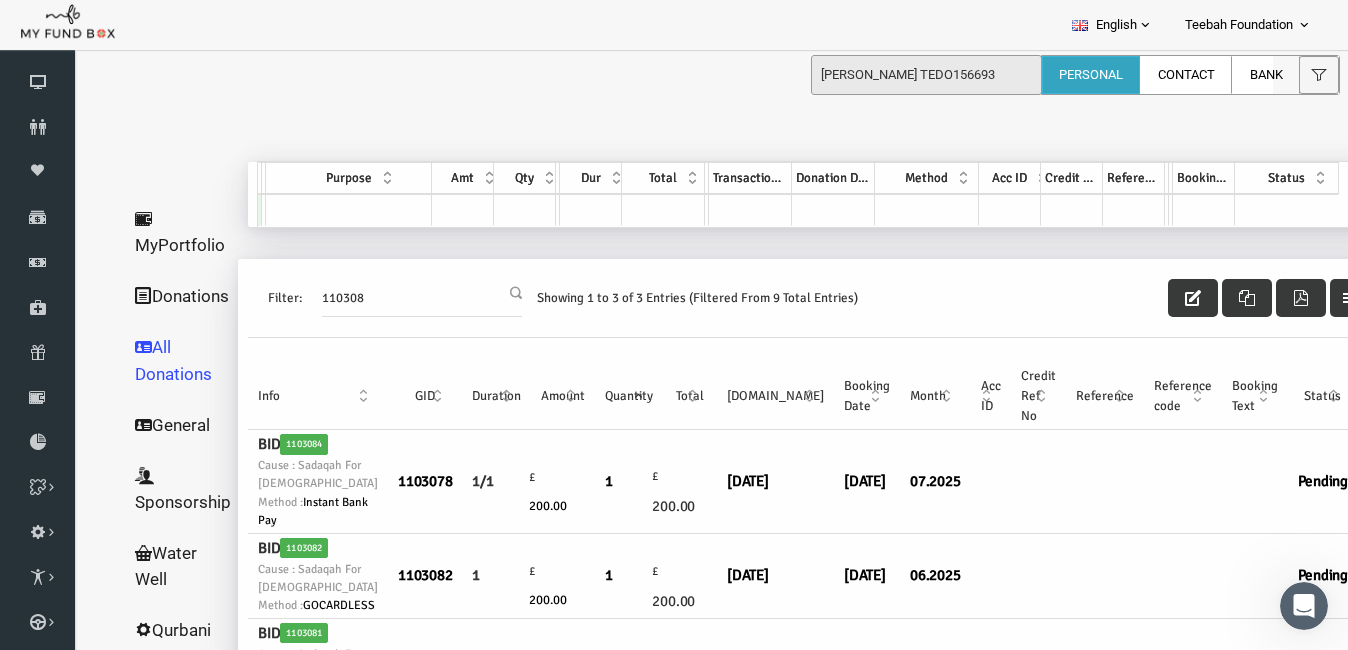 scroll, scrollTop: 0, scrollLeft: 0, axis: both 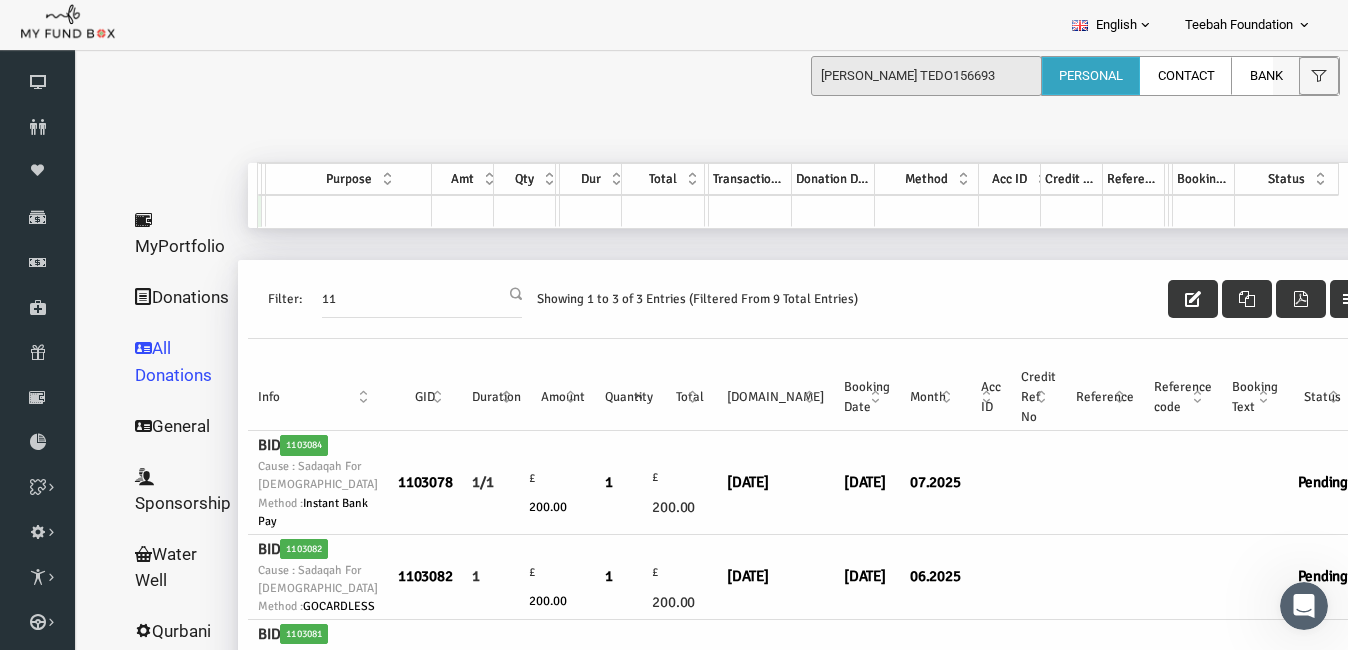 type on "1" 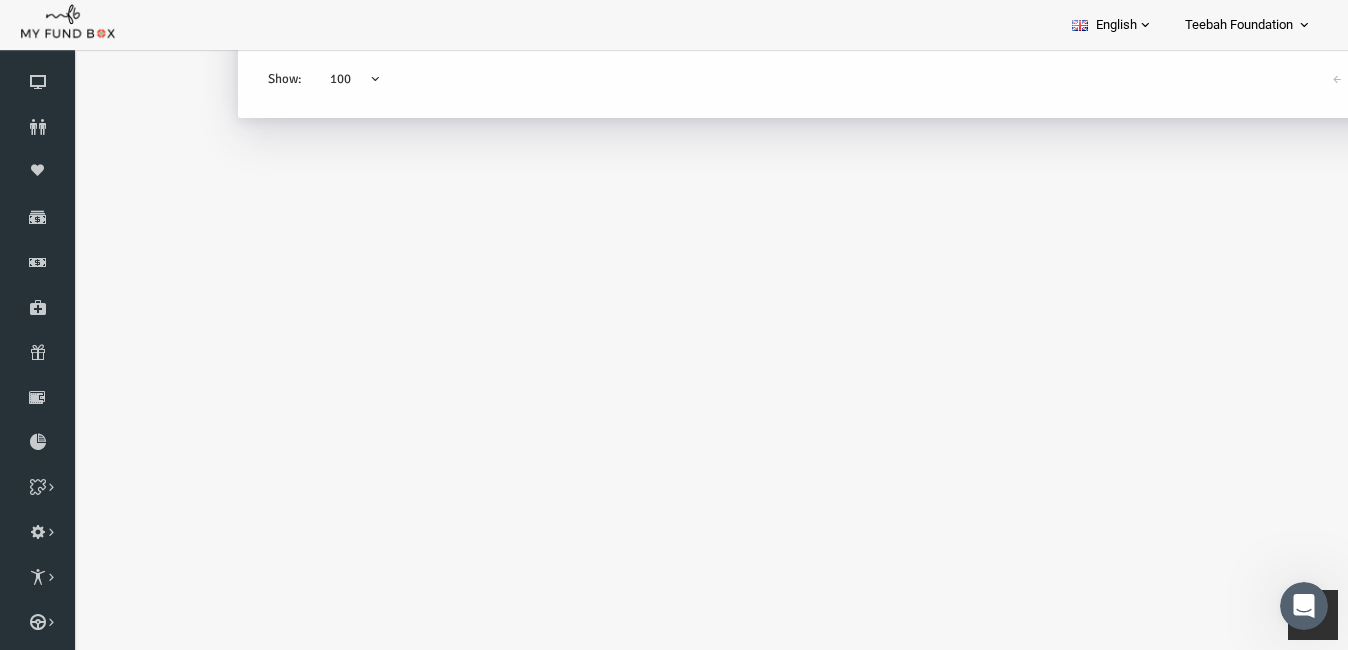 scroll, scrollTop: 1195, scrollLeft: 0, axis: vertical 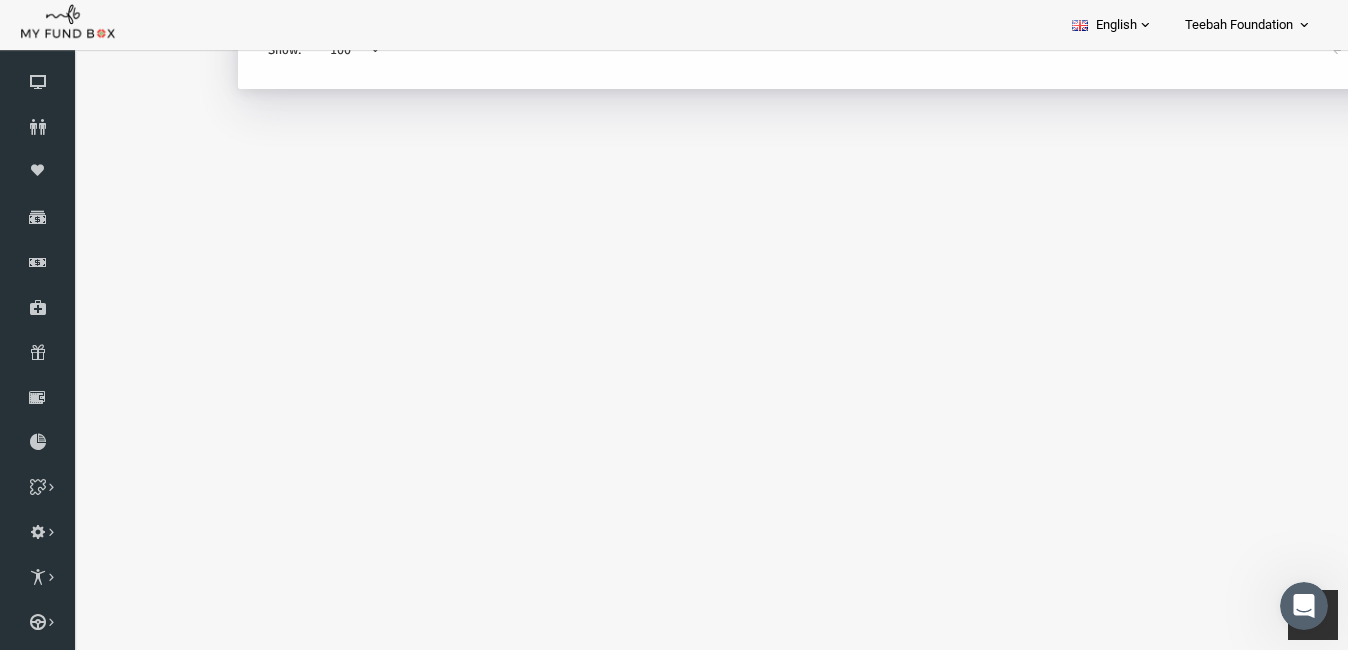 type 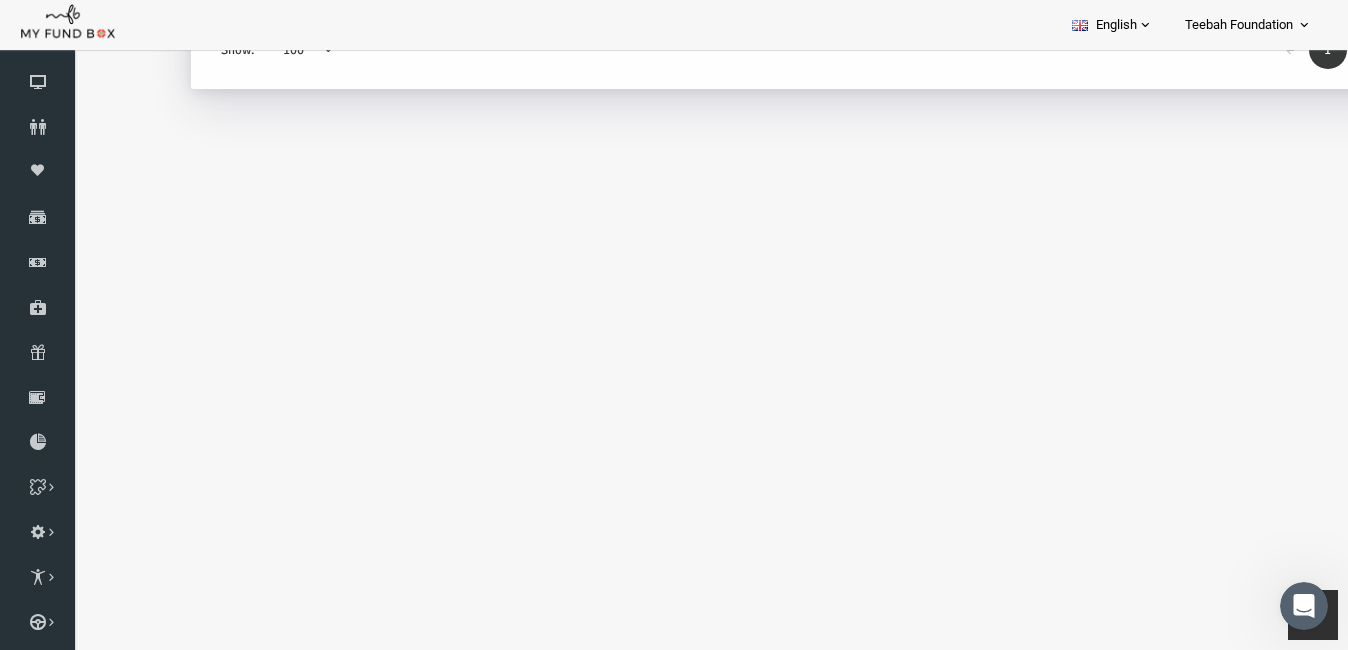 drag, startPoint x: 877, startPoint y: 640, endPoint x: 1212, endPoint y: -440, distance: 1130.7631 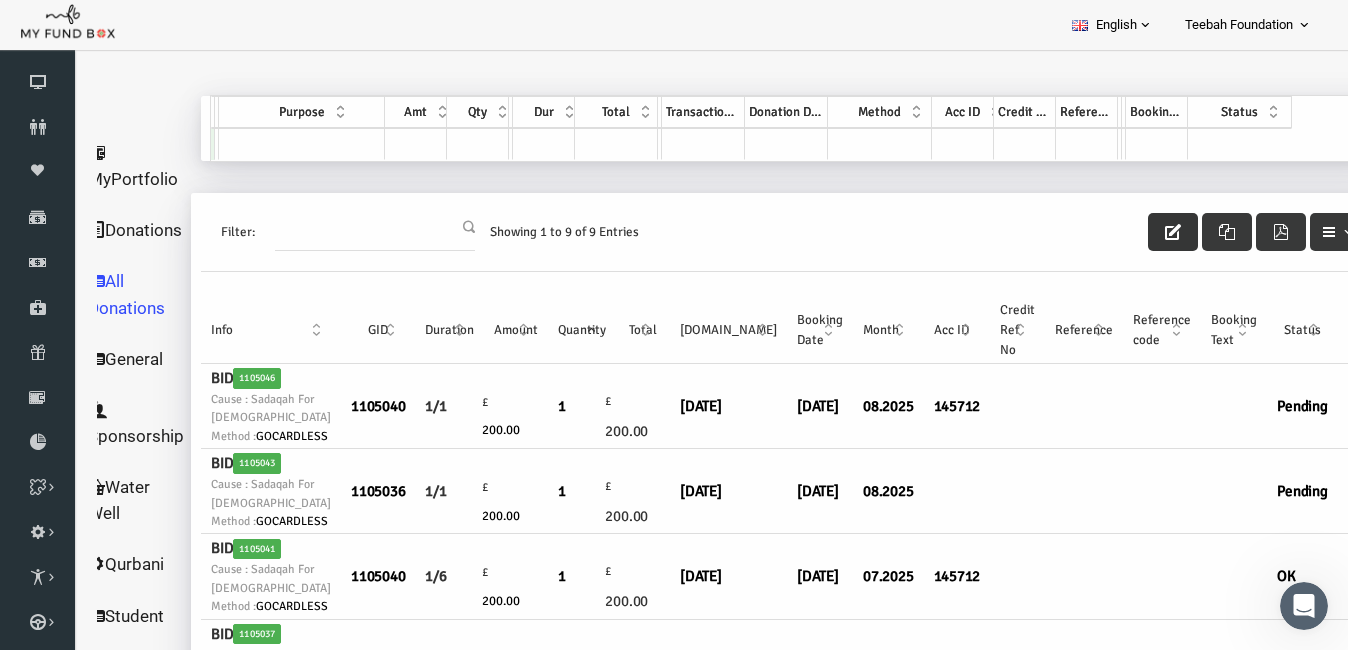 scroll, scrollTop: 0, scrollLeft: 0, axis: both 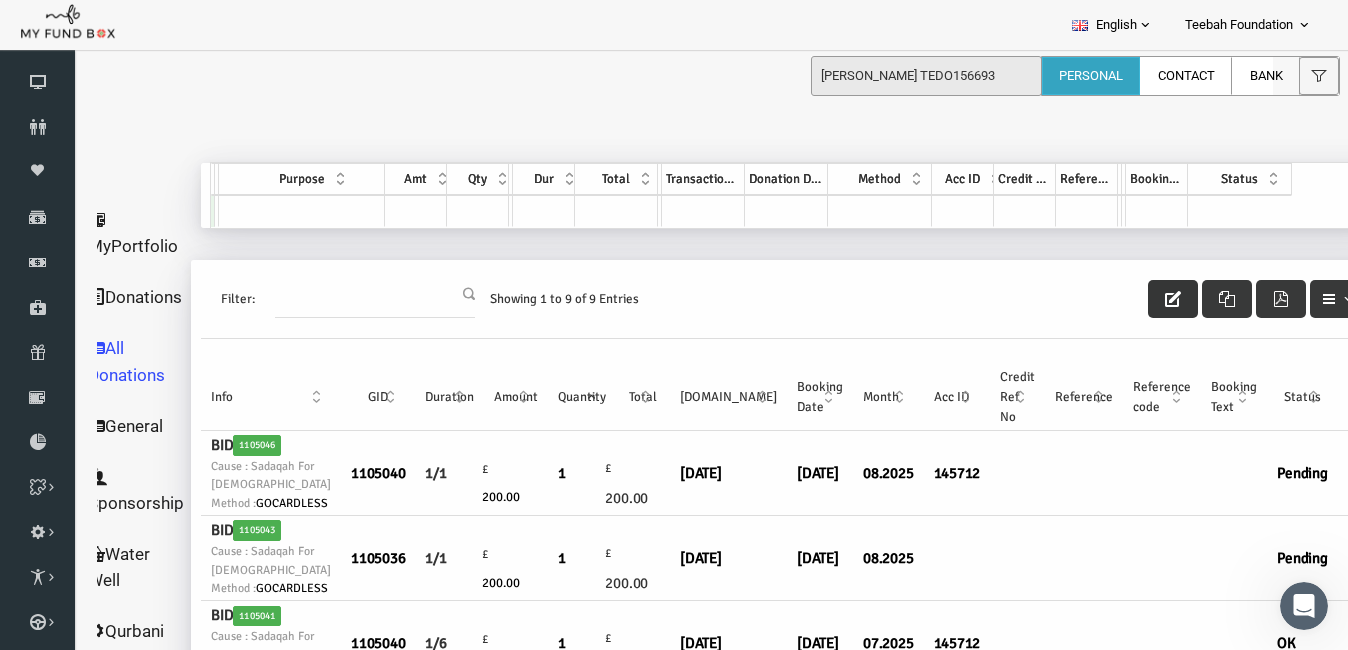 click at bounding box center [1147, 299] 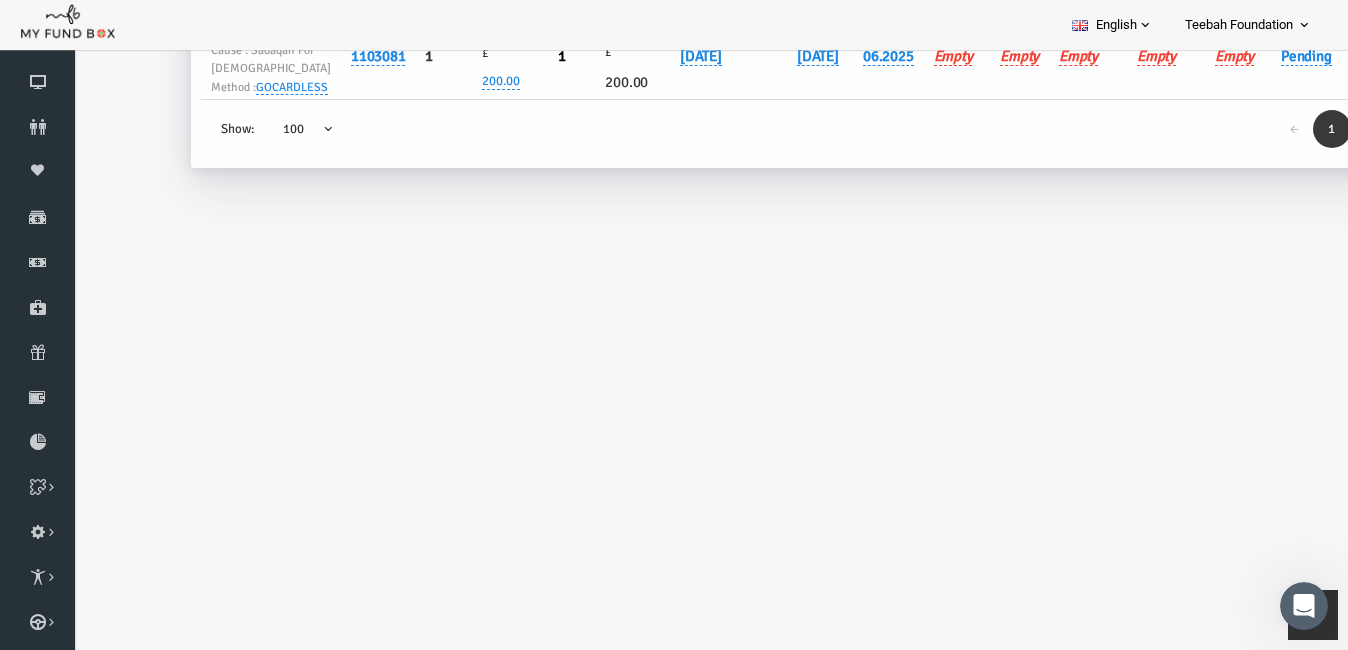 scroll, scrollTop: 1195, scrollLeft: 0, axis: vertical 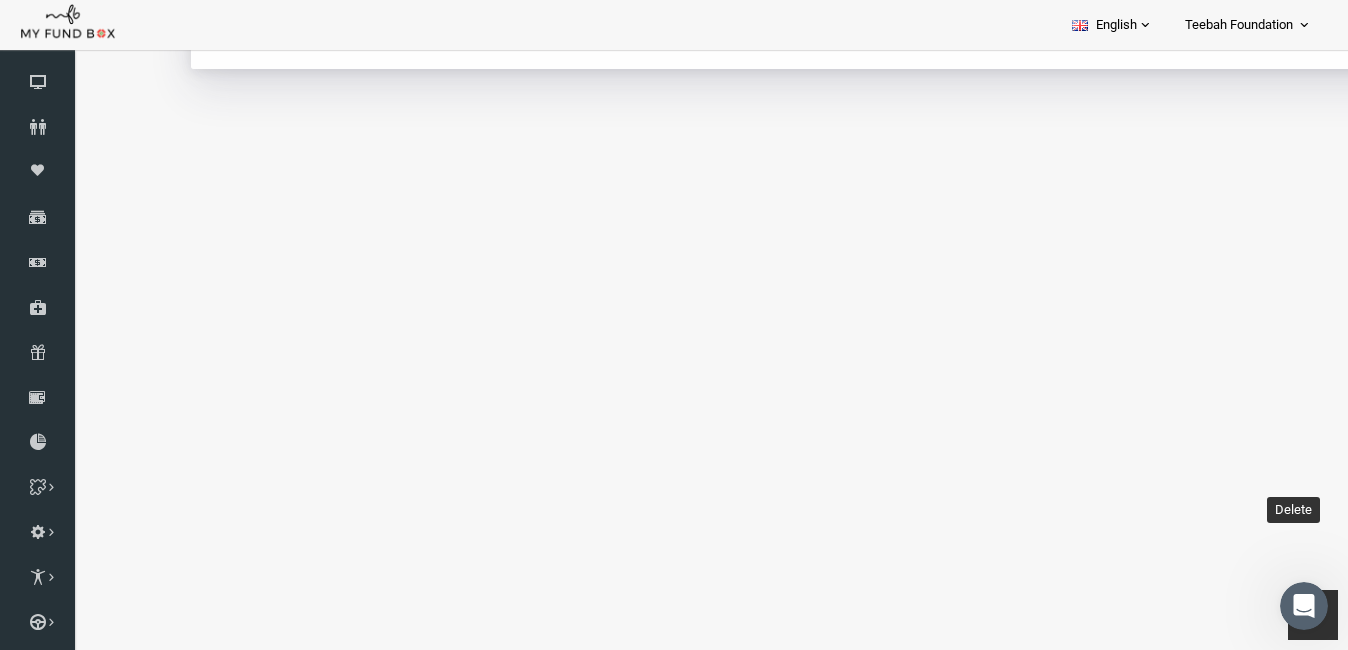 click at bounding box center (1343, -34) 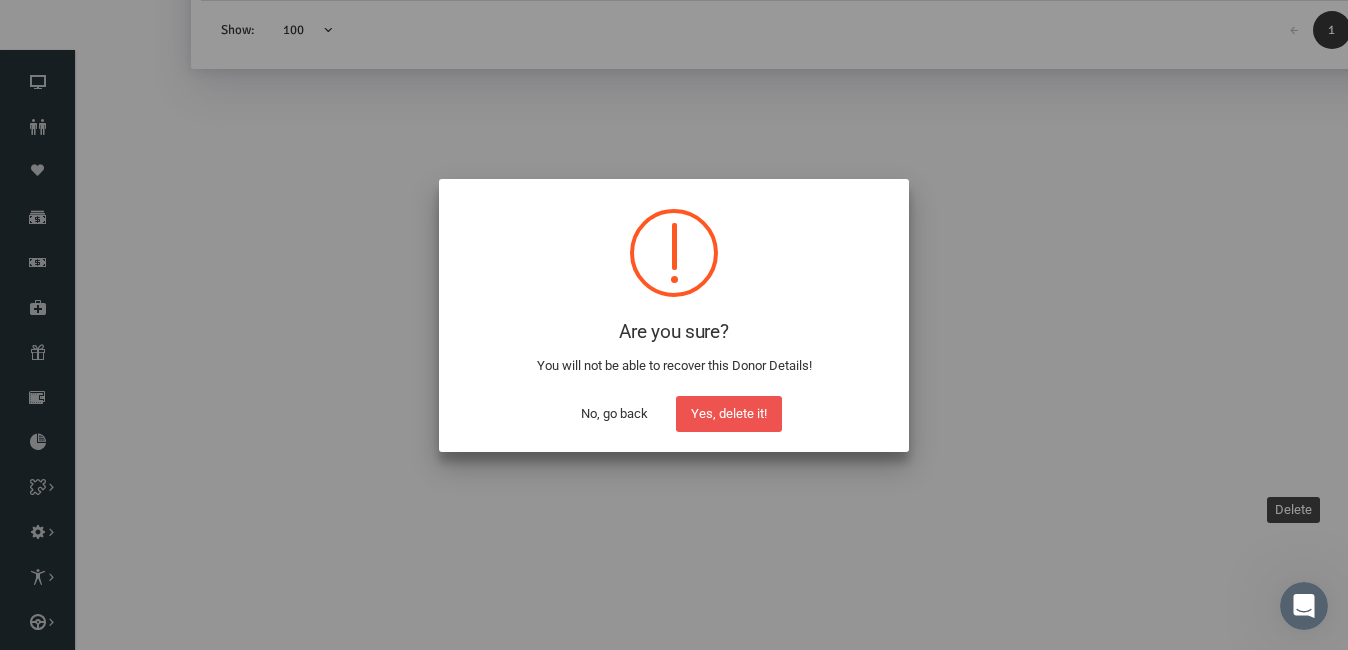 scroll, scrollTop: 0, scrollLeft: 0, axis: both 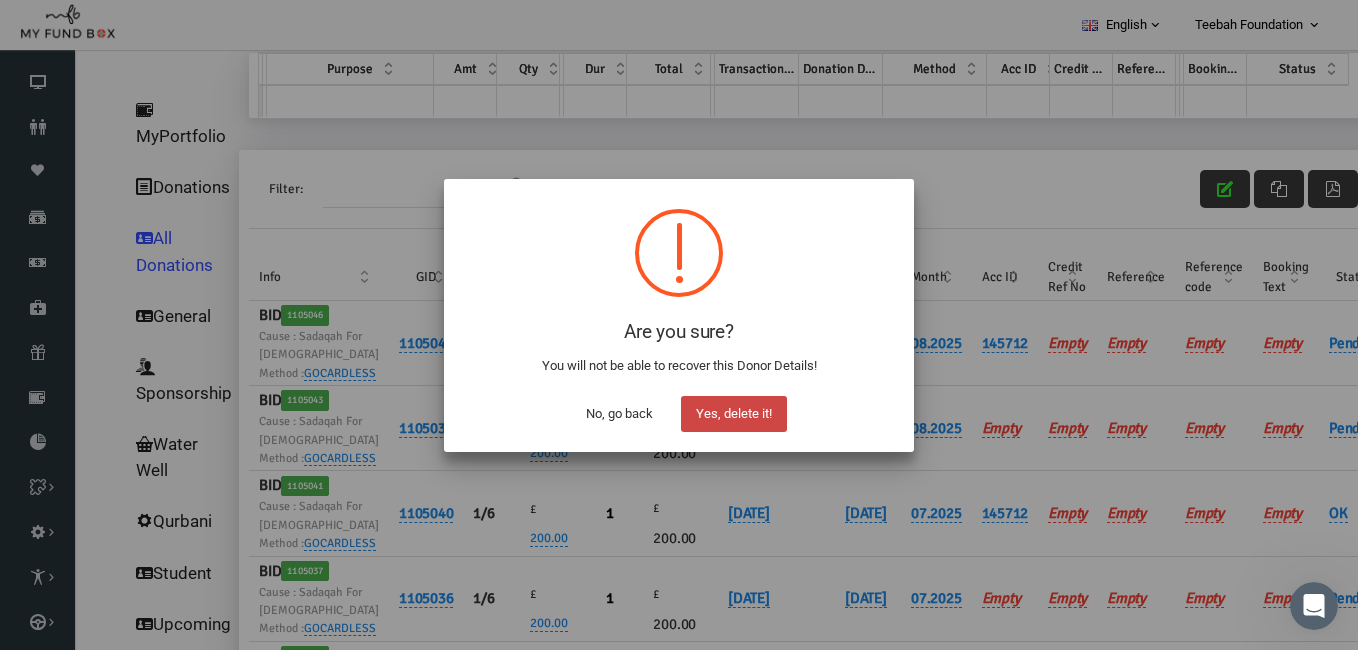 drag, startPoint x: 707, startPoint y: 429, endPoint x: 583, endPoint y: 627, distance: 233.62363 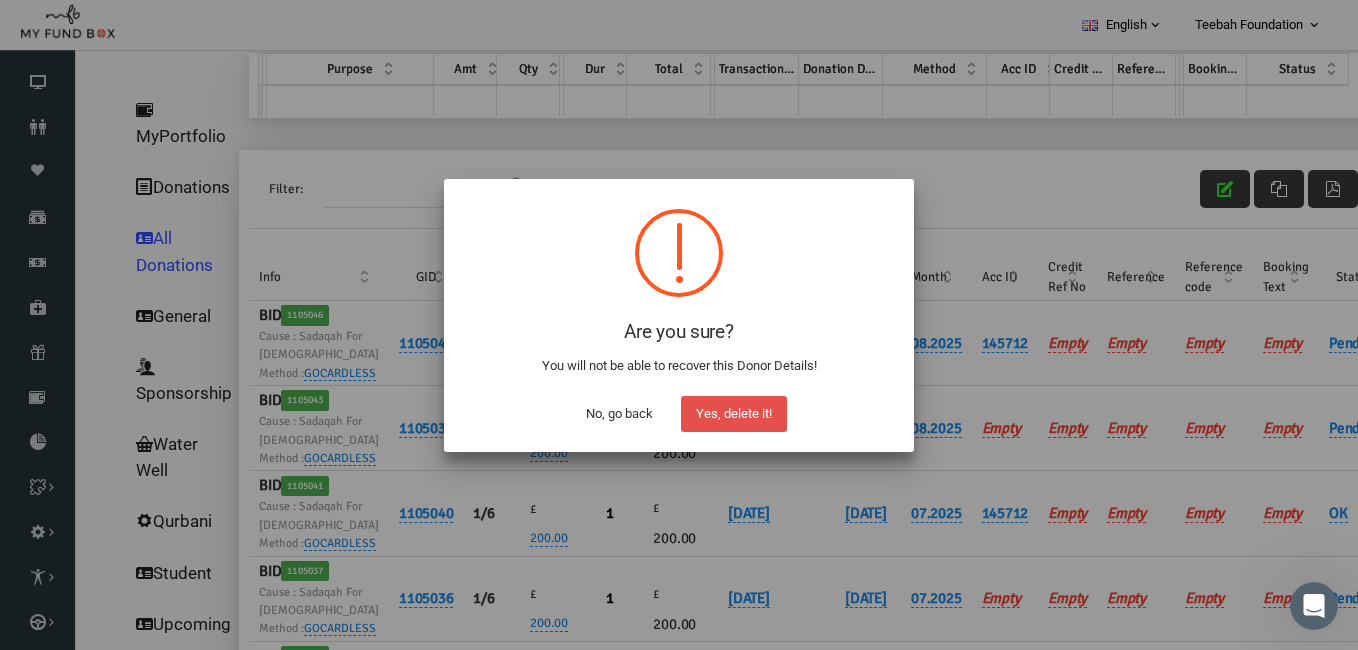 click on "Yes, delete it!" at bounding box center (734, 414) 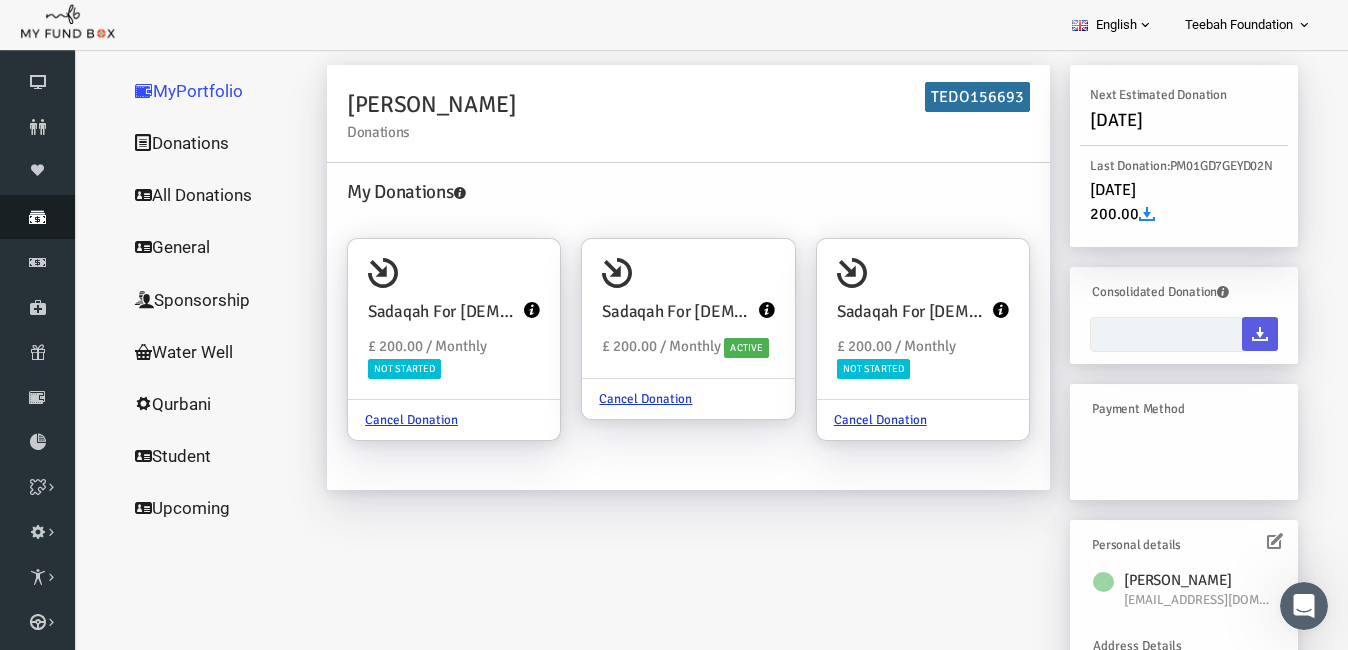 type on "[DATE] - [DATE]" 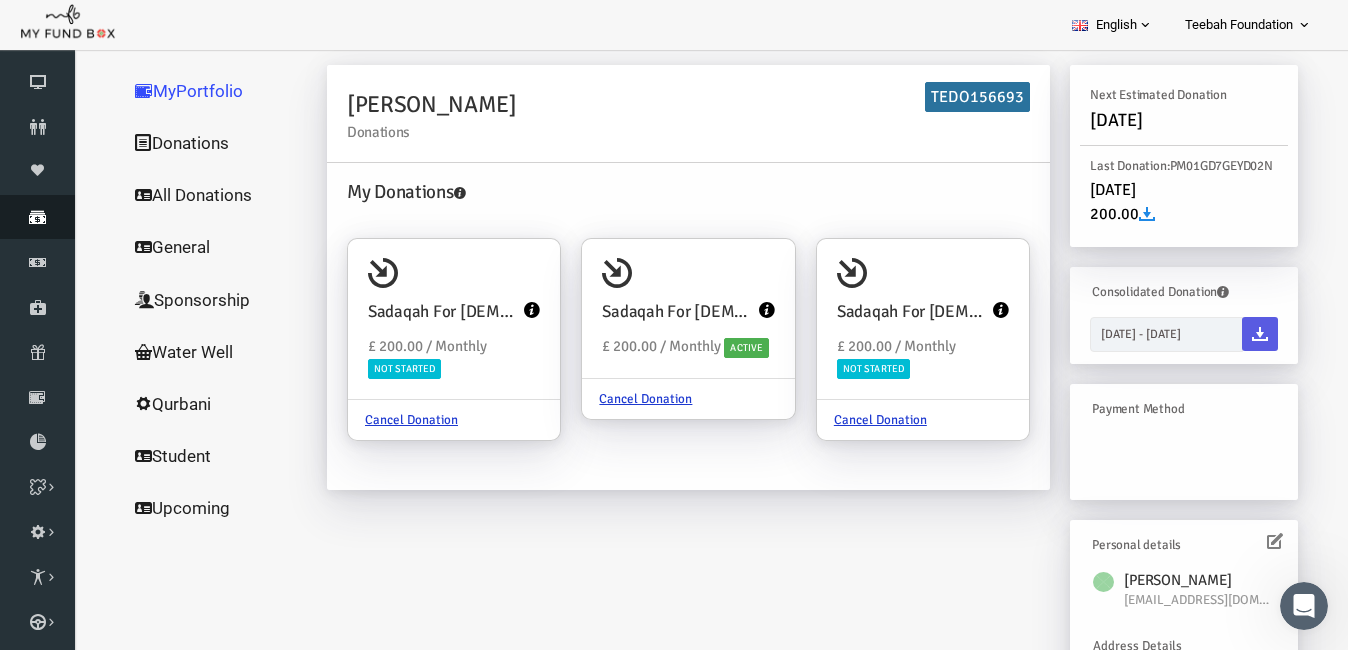 drag, startPoint x: 200, startPoint y: 190, endPoint x: 136, endPoint y: 213, distance: 68.007355 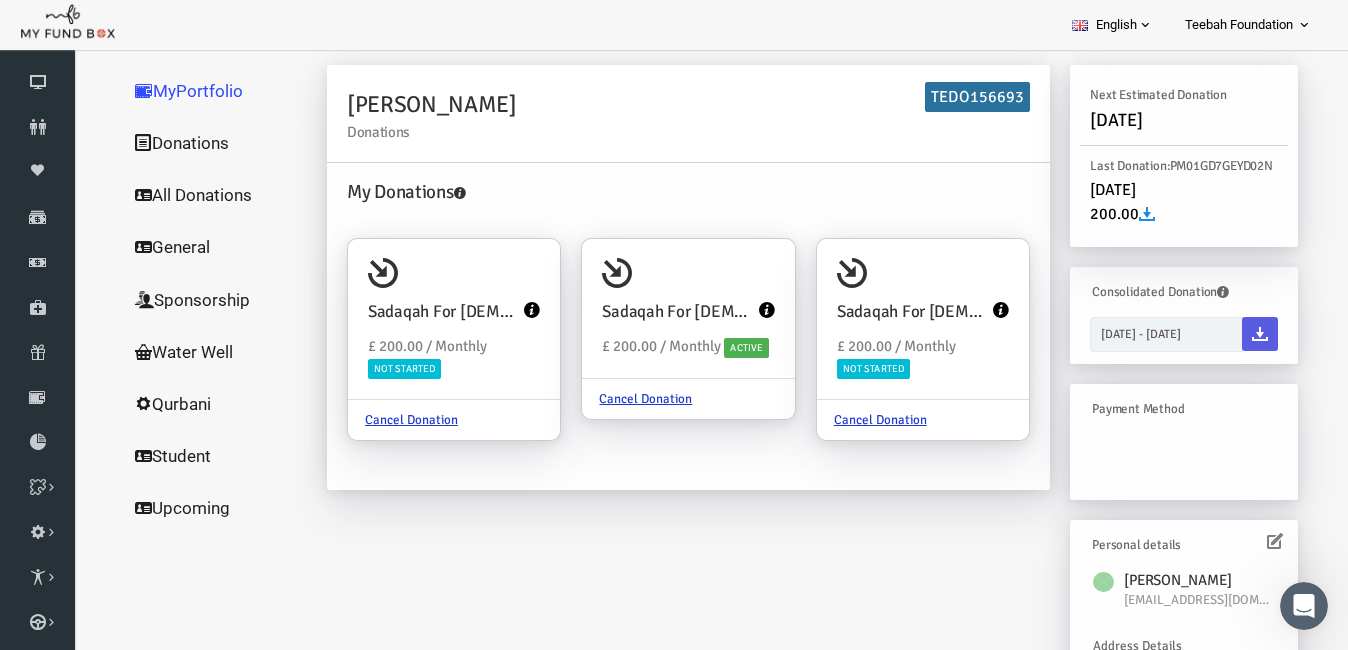 click on "All Donations" at bounding box center [191, 195] 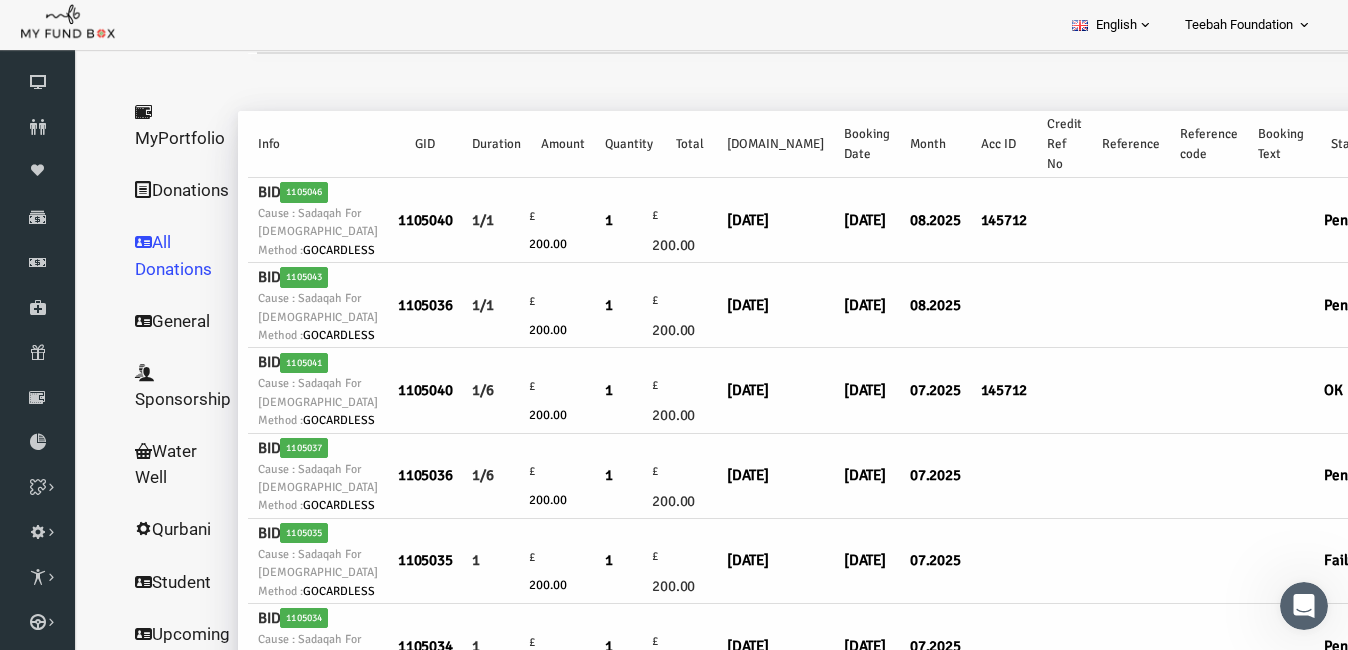 select on "100" 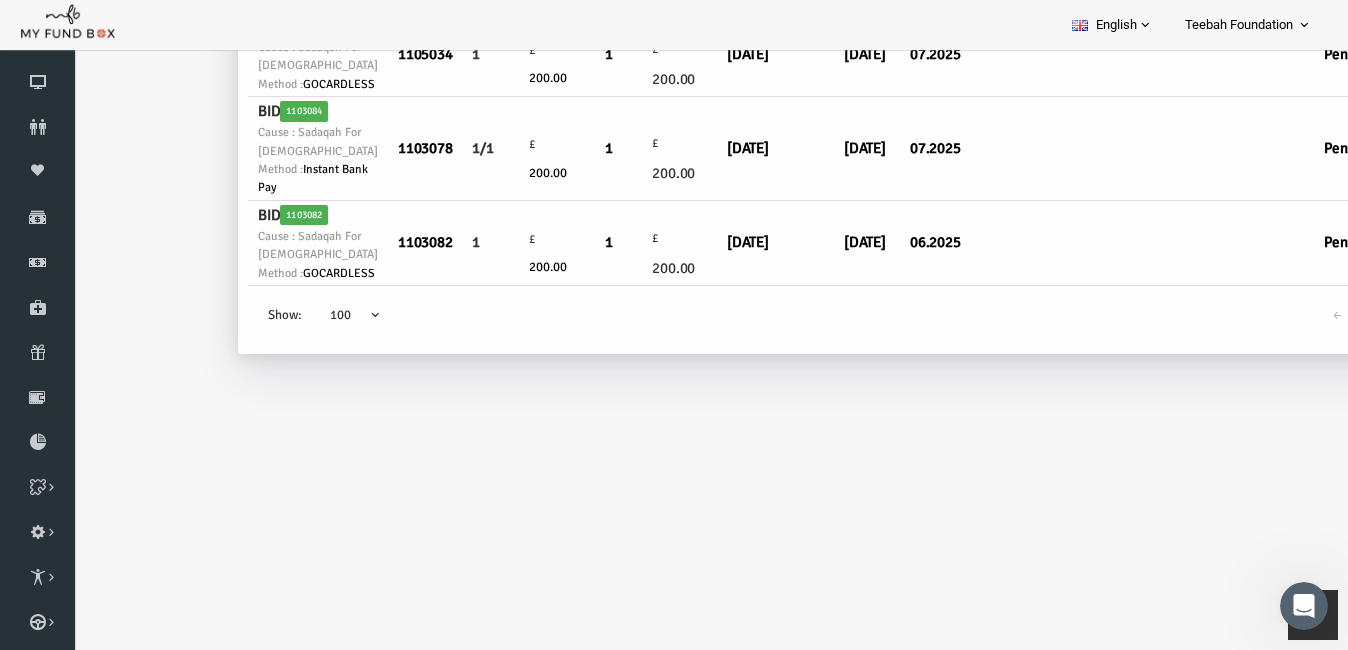 scroll, scrollTop: 986, scrollLeft: 0, axis: vertical 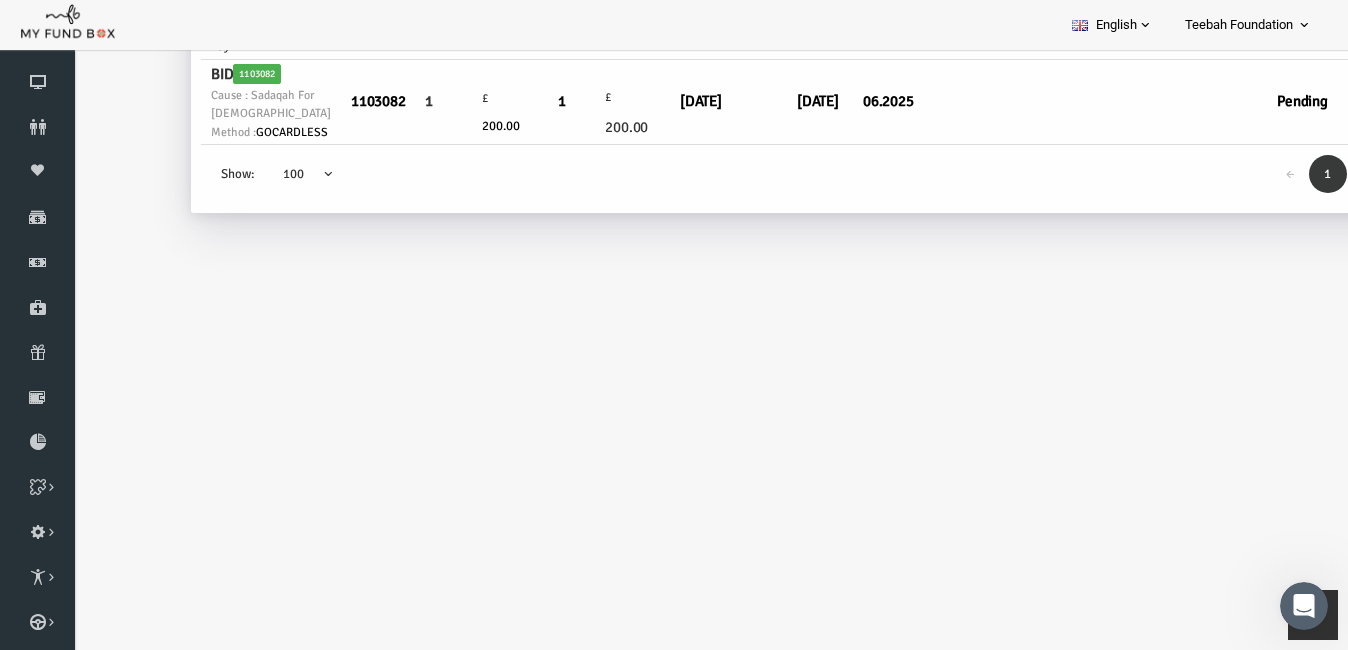 click at bounding box center [1339, 110] 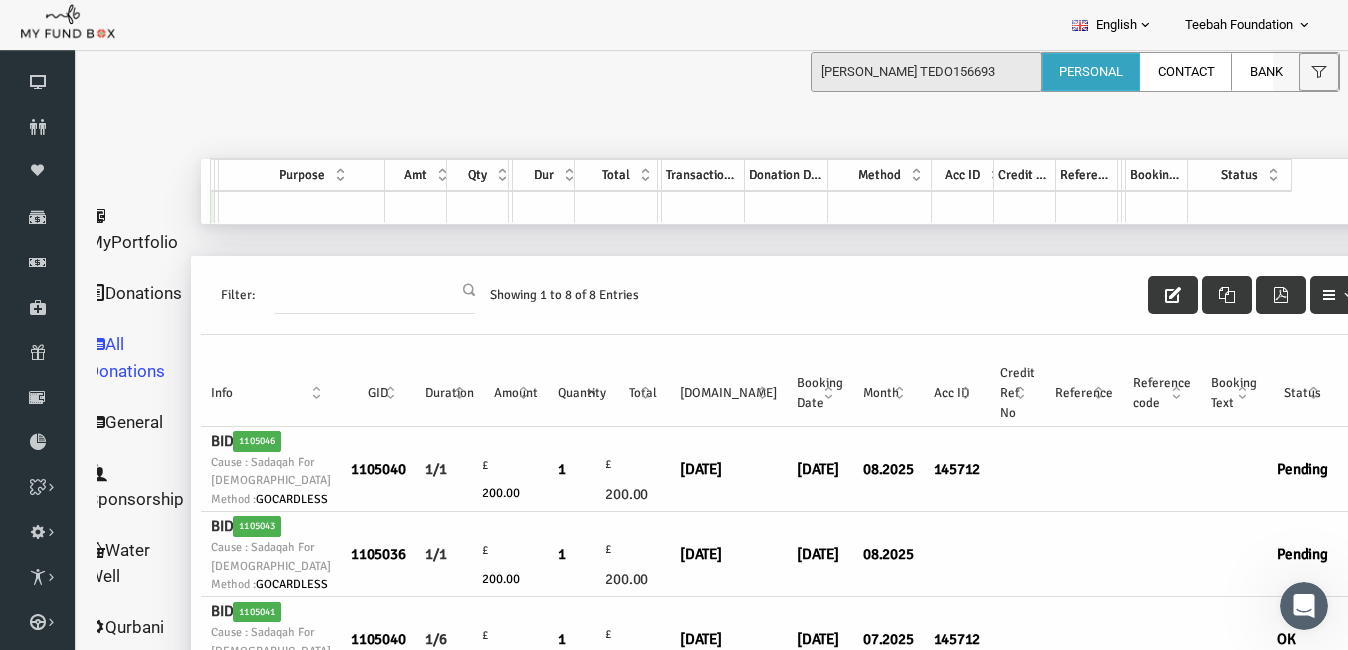 scroll, scrollTop: 0, scrollLeft: 0, axis: both 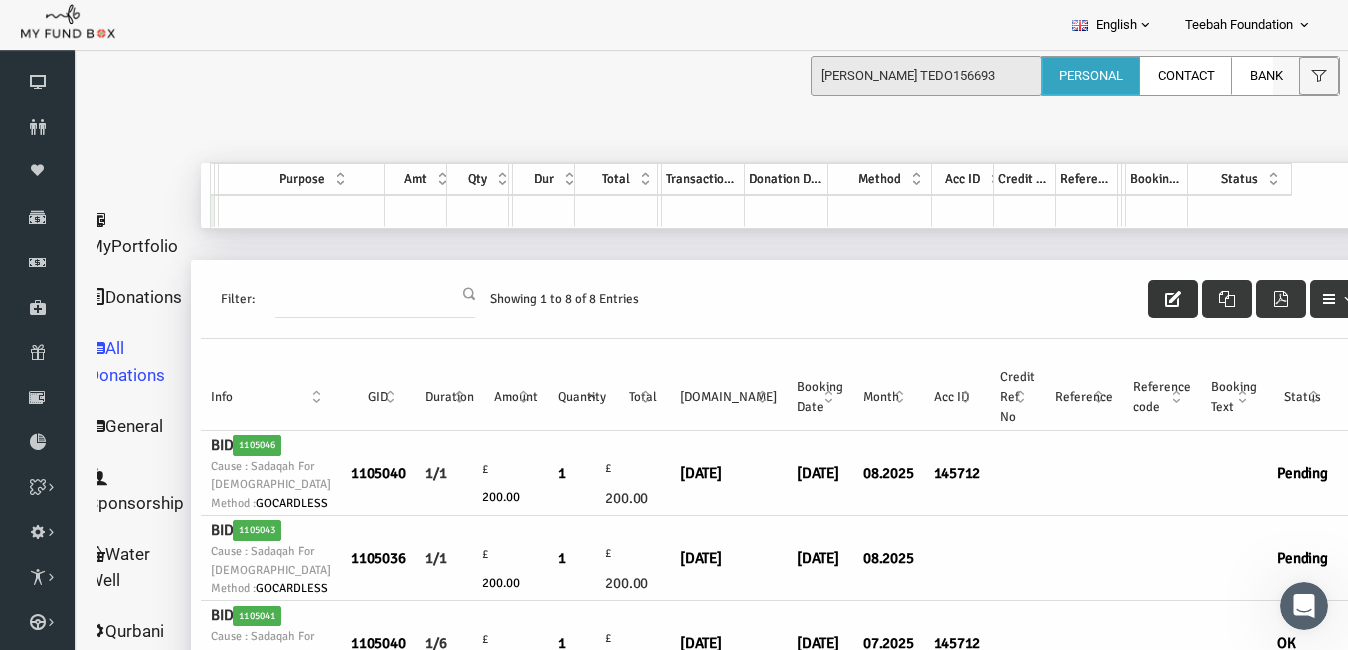 click at bounding box center [1147, 299] 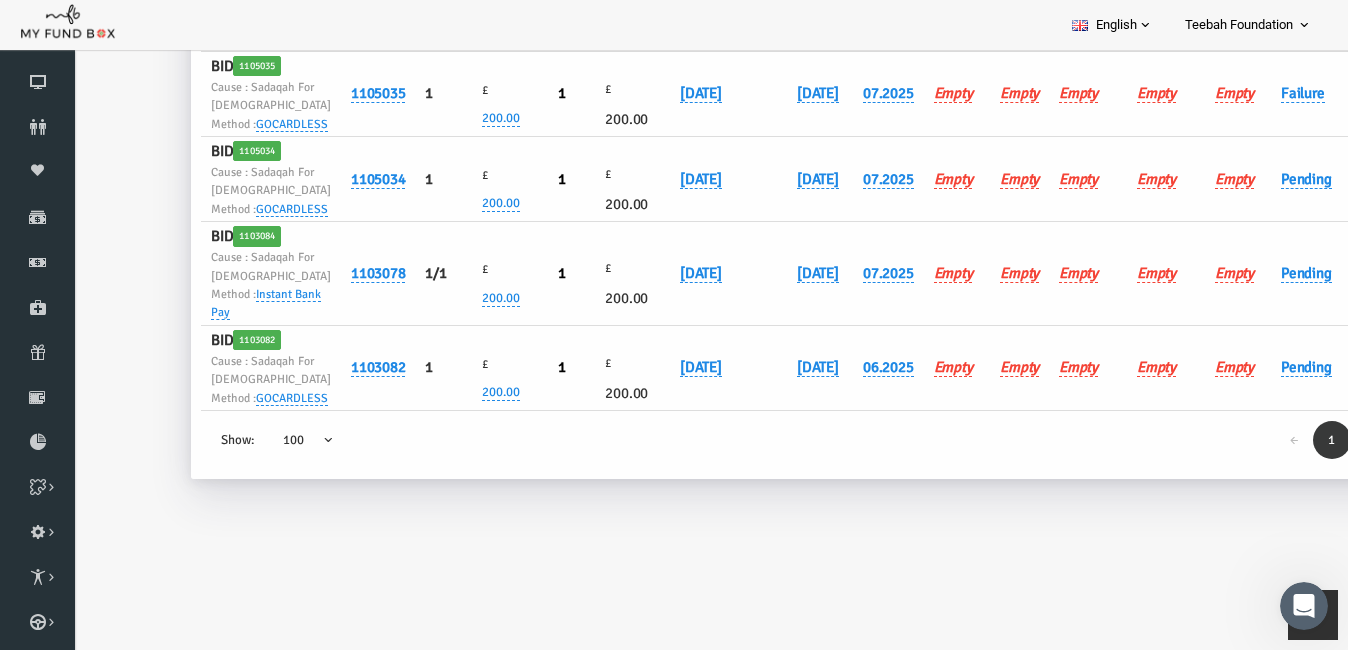 scroll, scrollTop: 1050, scrollLeft: 0, axis: vertical 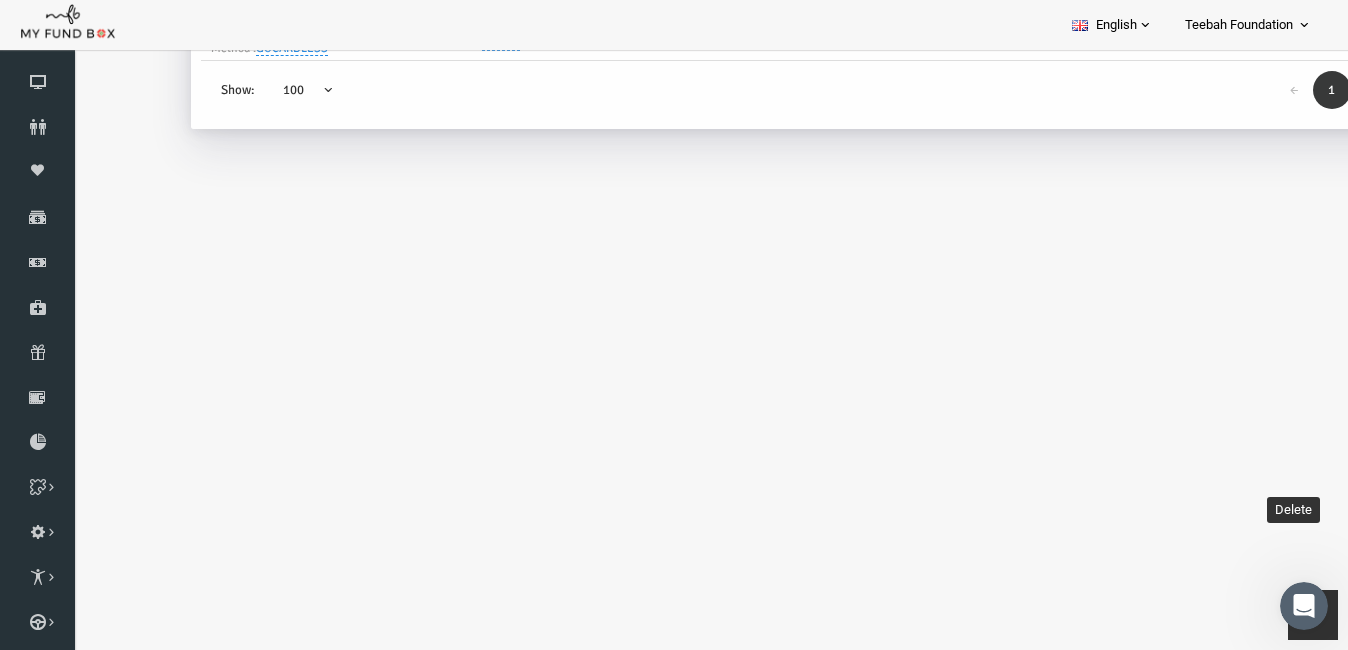 click at bounding box center (1343, 26) 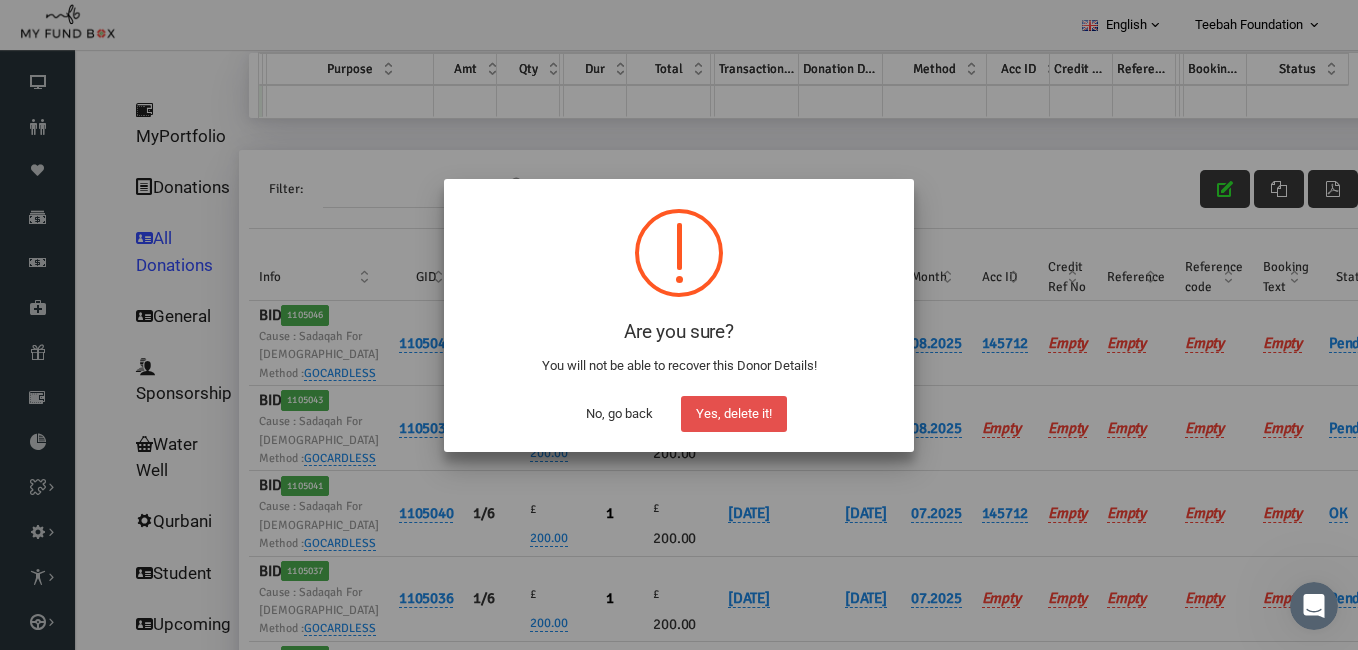 click on "Yes, delete it!" at bounding box center [734, 414] 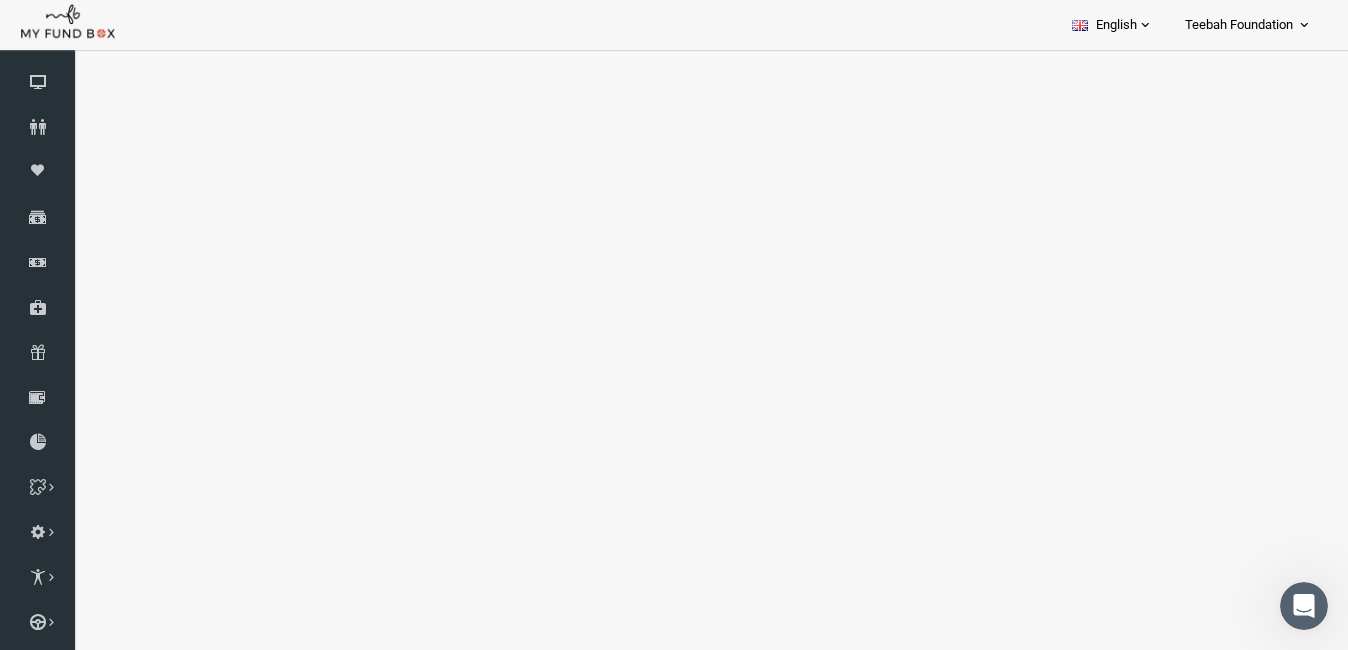 scroll, scrollTop: 0, scrollLeft: 0, axis: both 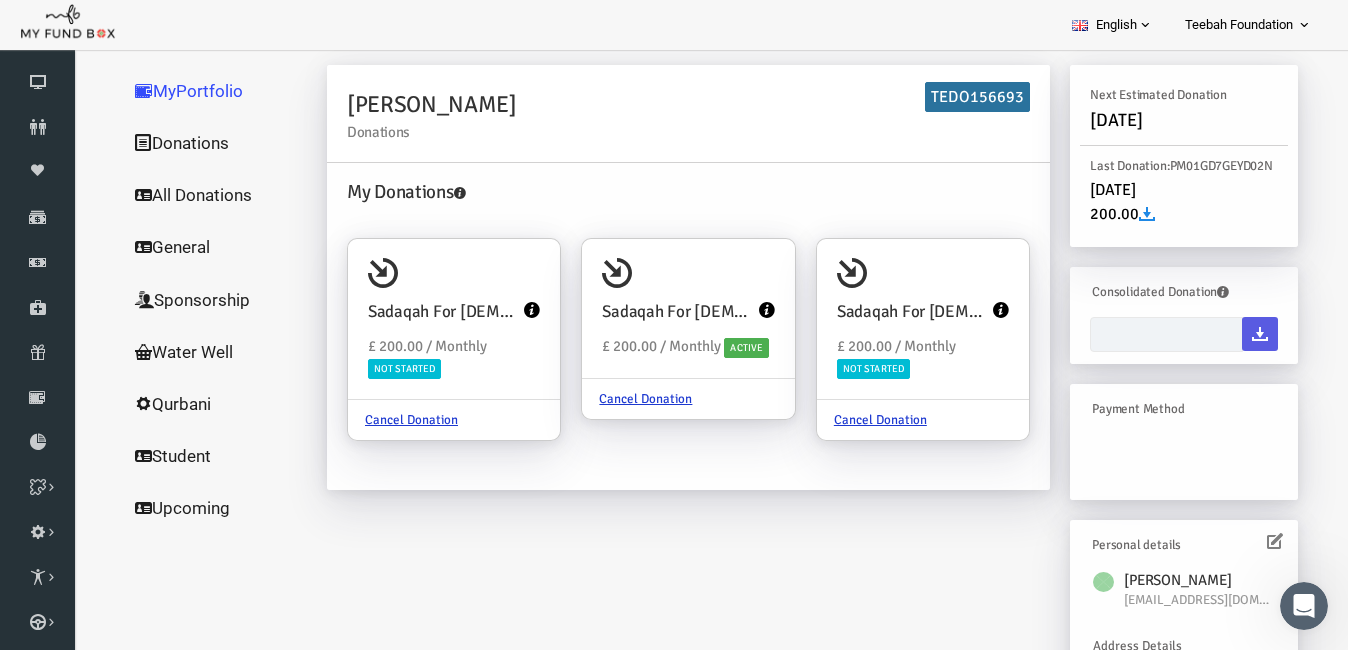 click on "All Donations" at bounding box center [191, 195] 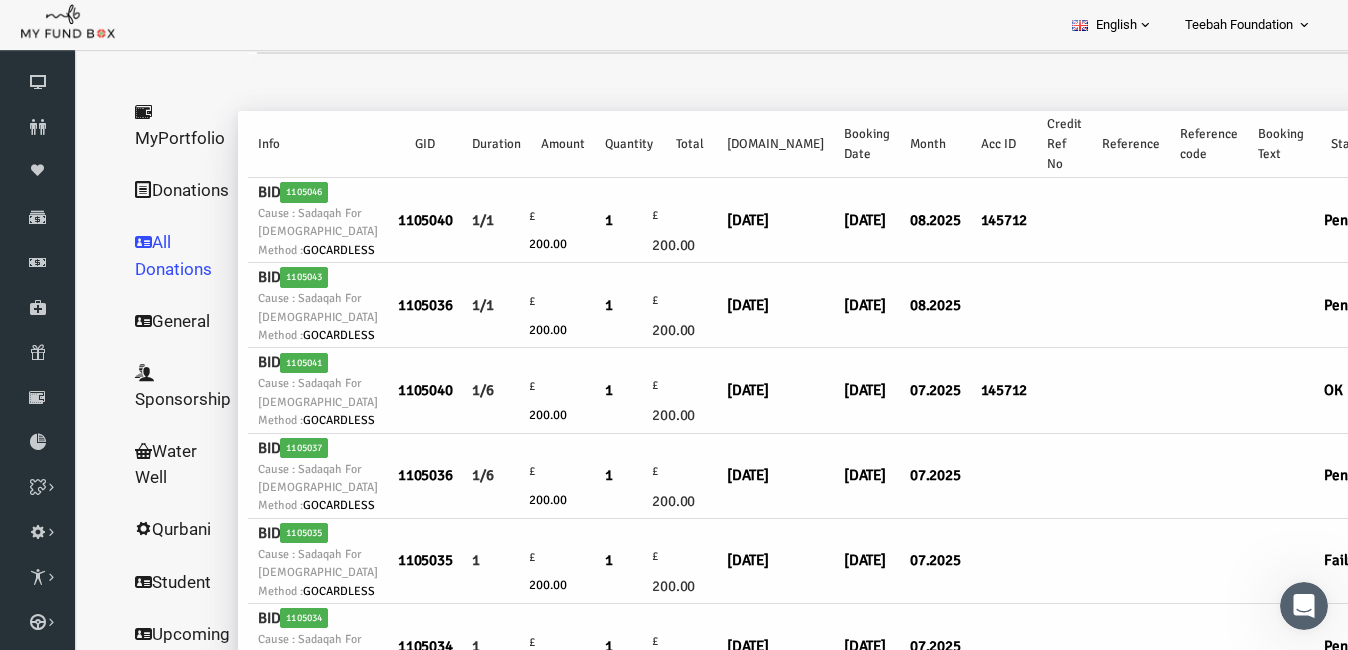 select on "100" 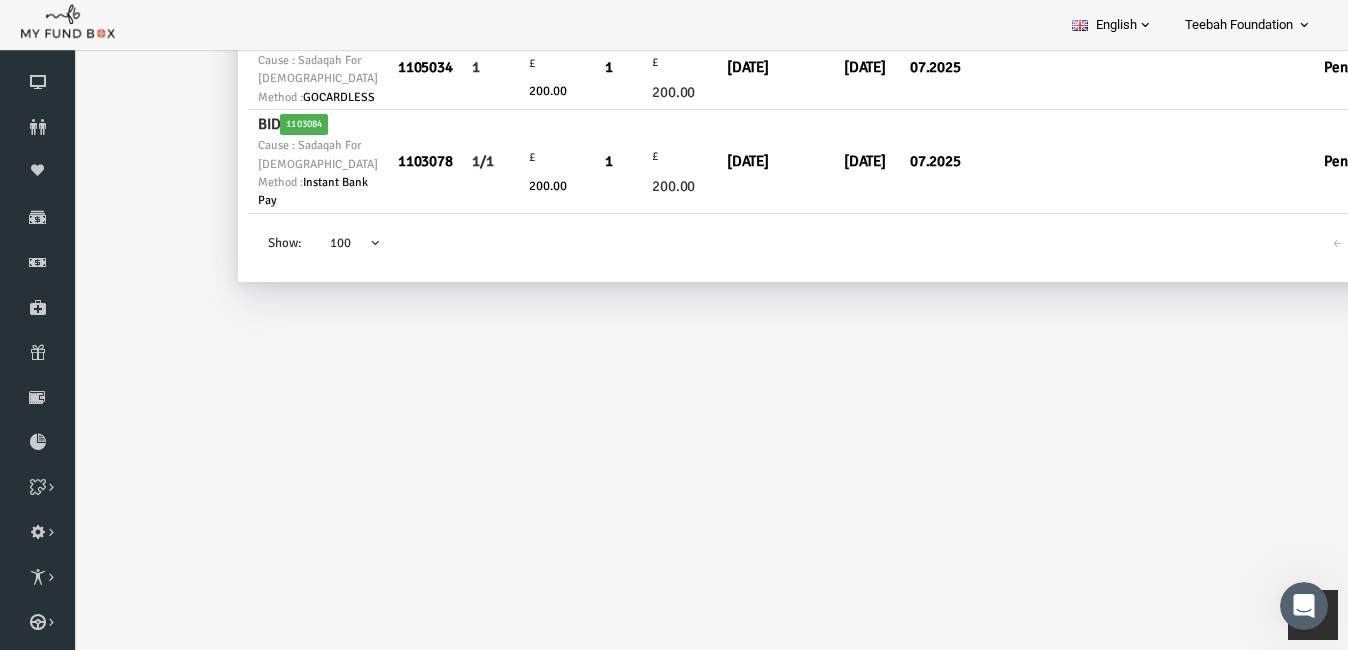 scroll, scrollTop: 841, scrollLeft: 0, axis: vertical 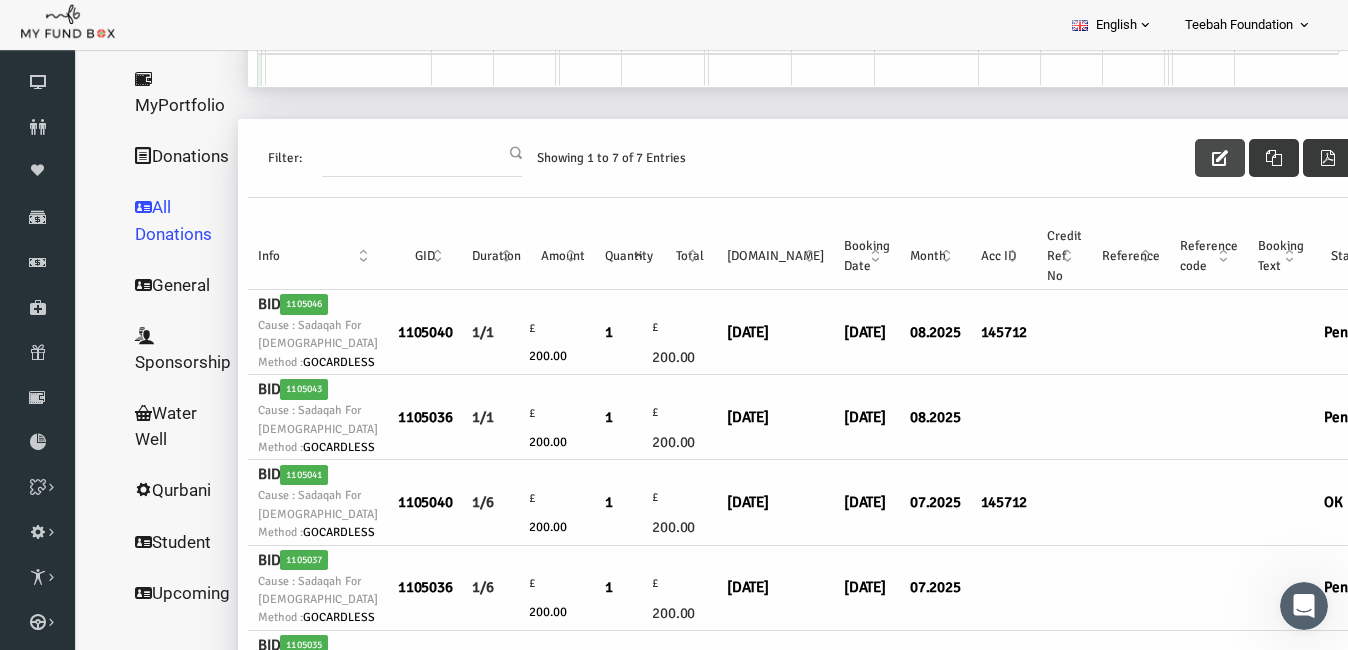 click at bounding box center (1194, 158) 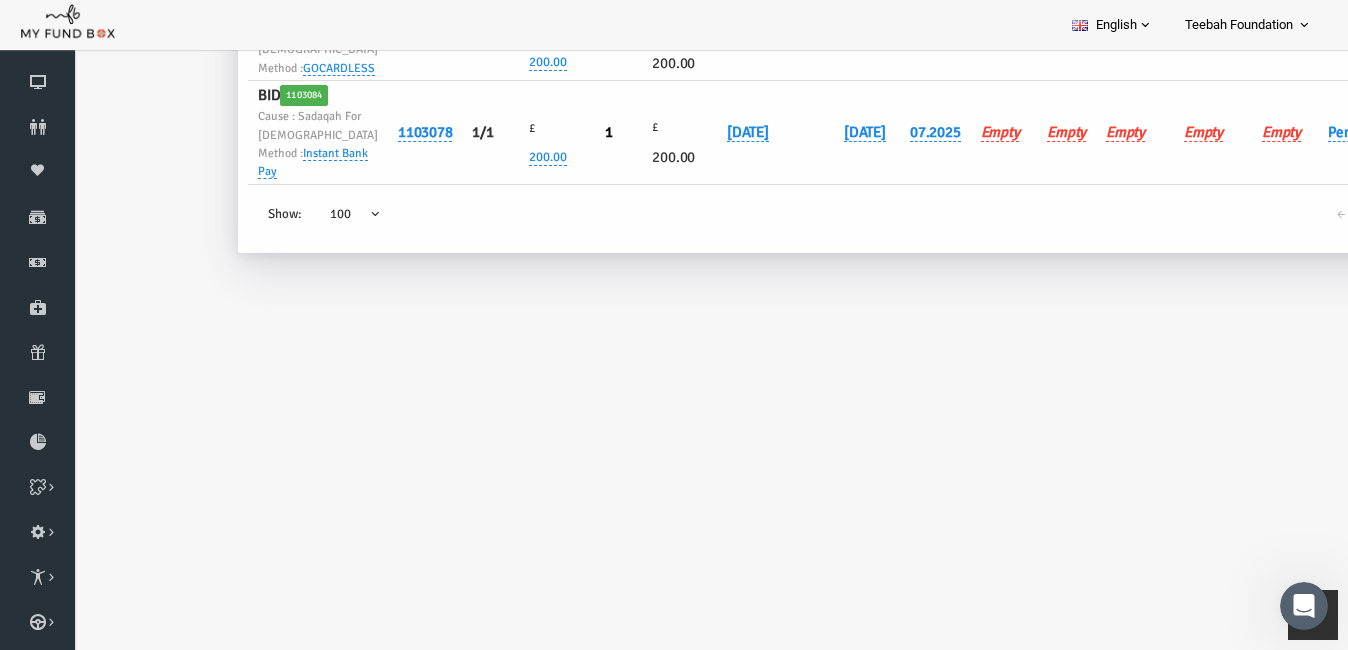 scroll, scrollTop: 905, scrollLeft: 0, axis: vertical 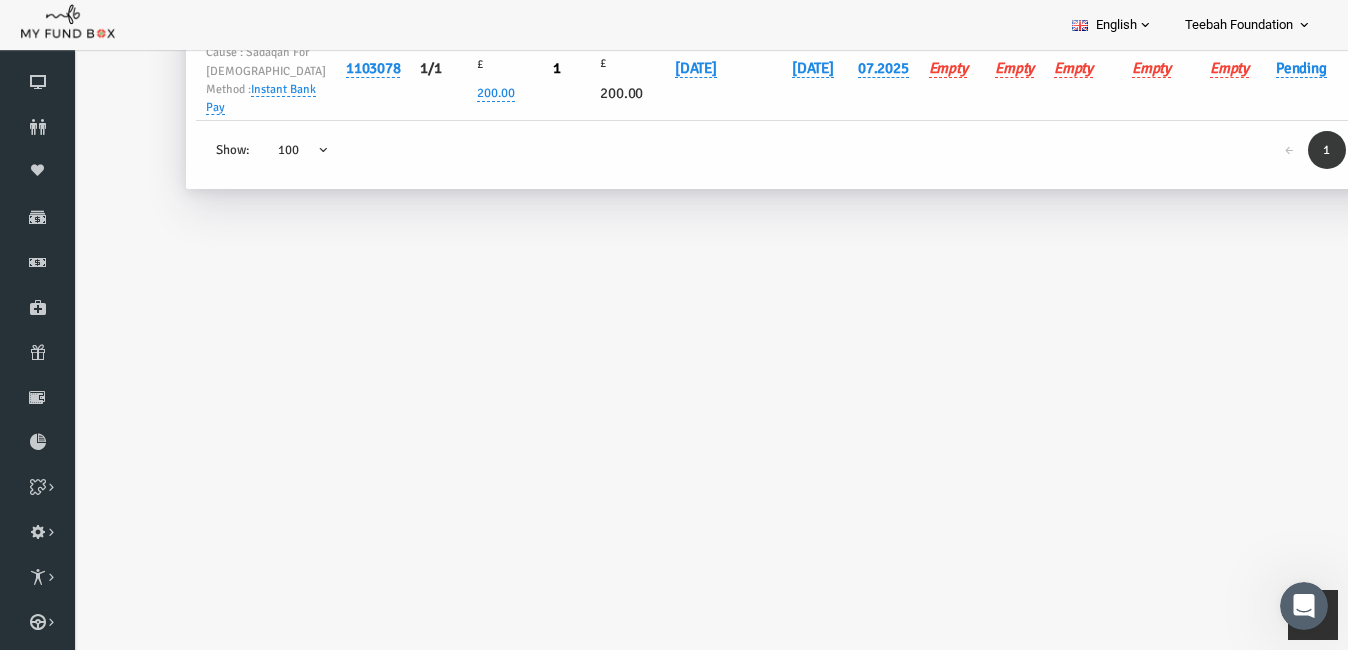 click on "← 1 → Show:   10 25 50 100 100" at bounding box center (765, 155) 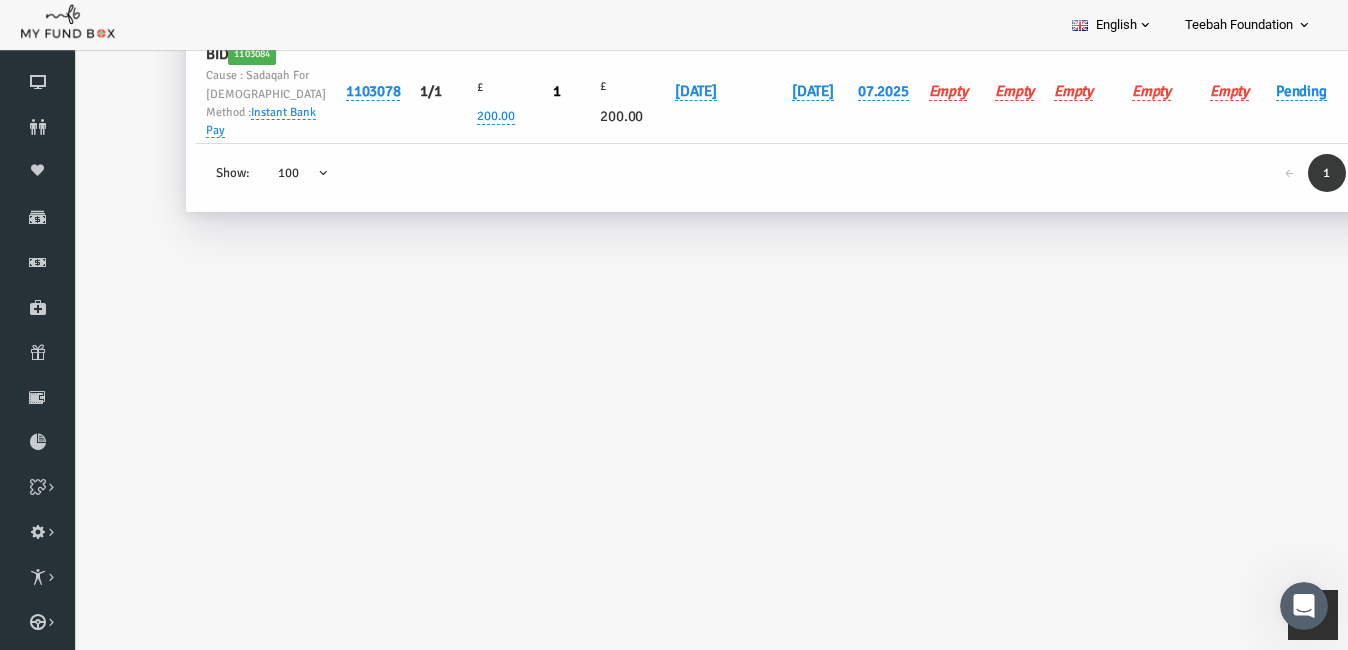 scroll, scrollTop: 905, scrollLeft: 0, axis: vertical 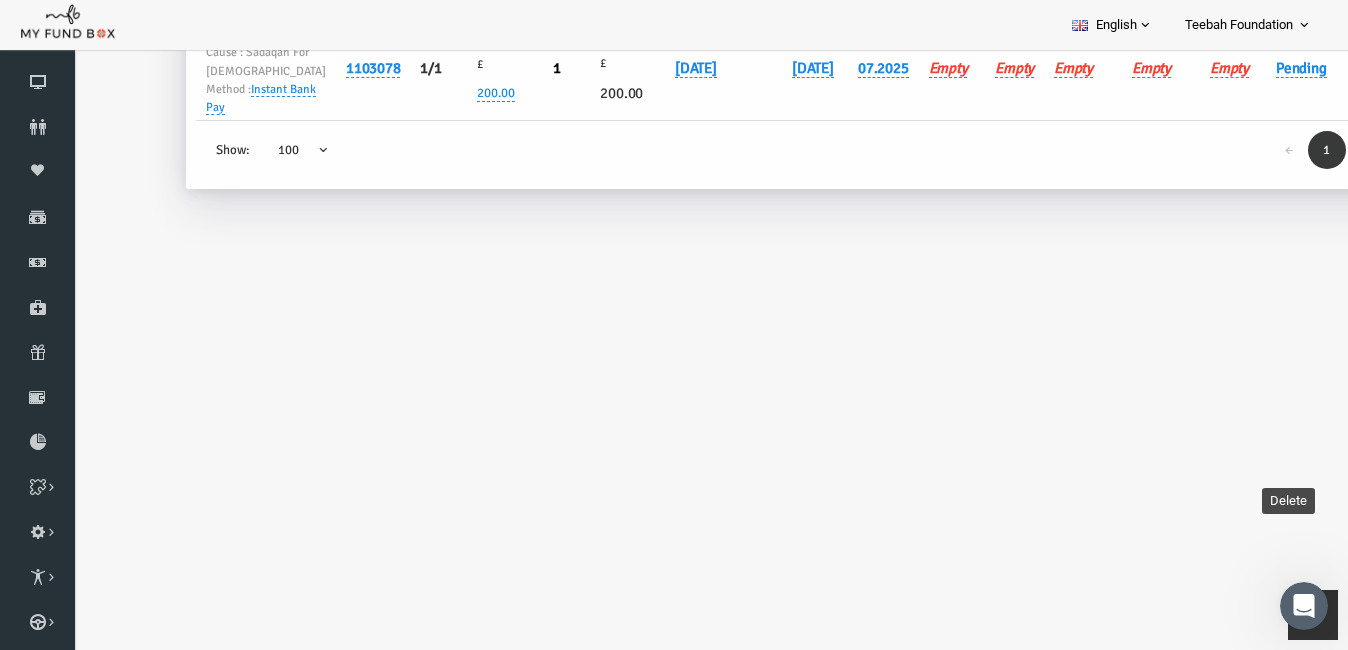click at bounding box center (1338, 76) 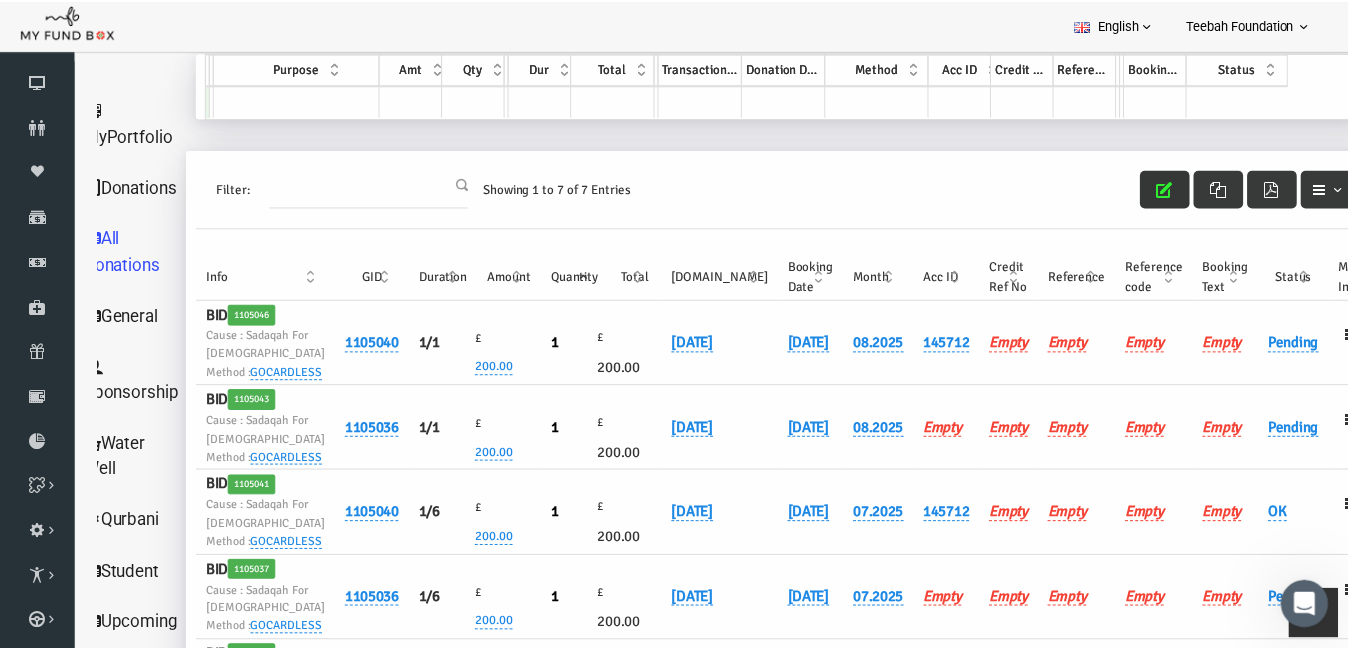 scroll, scrollTop: 0, scrollLeft: 0, axis: both 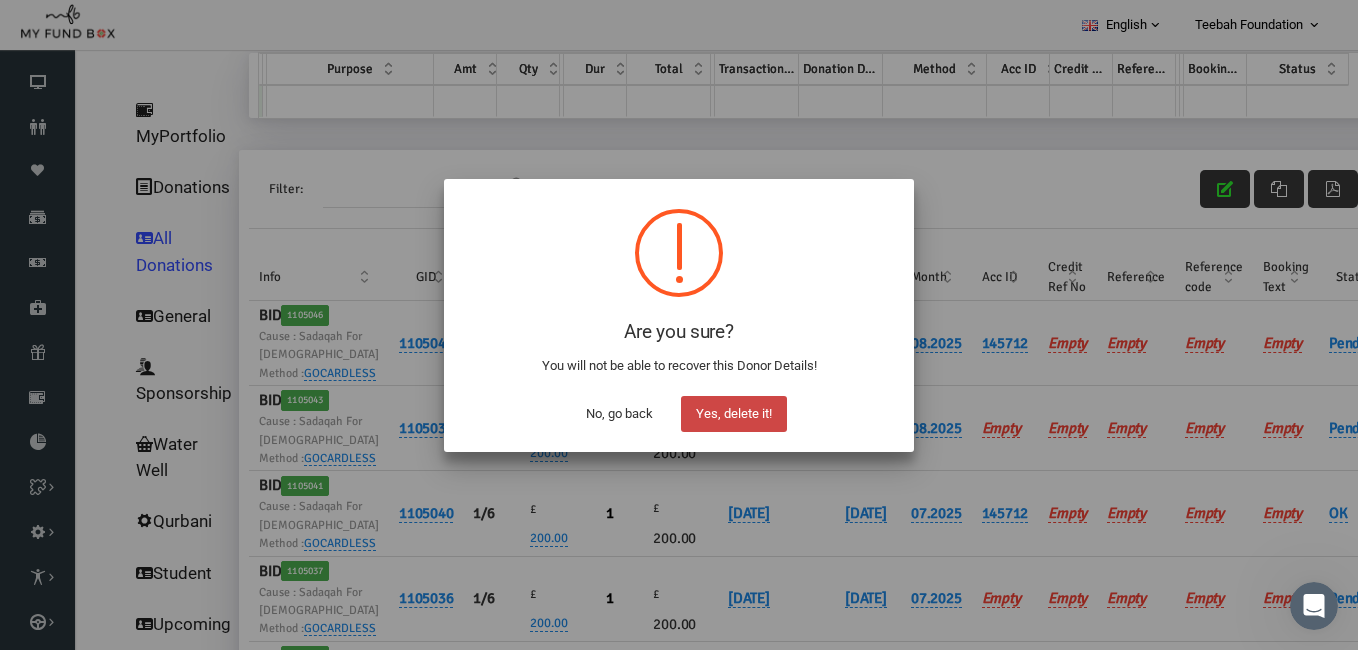 drag, startPoint x: 727, startPoint y: 402, endPoint x: 743, endPoint y: 412, distance: 18.867962 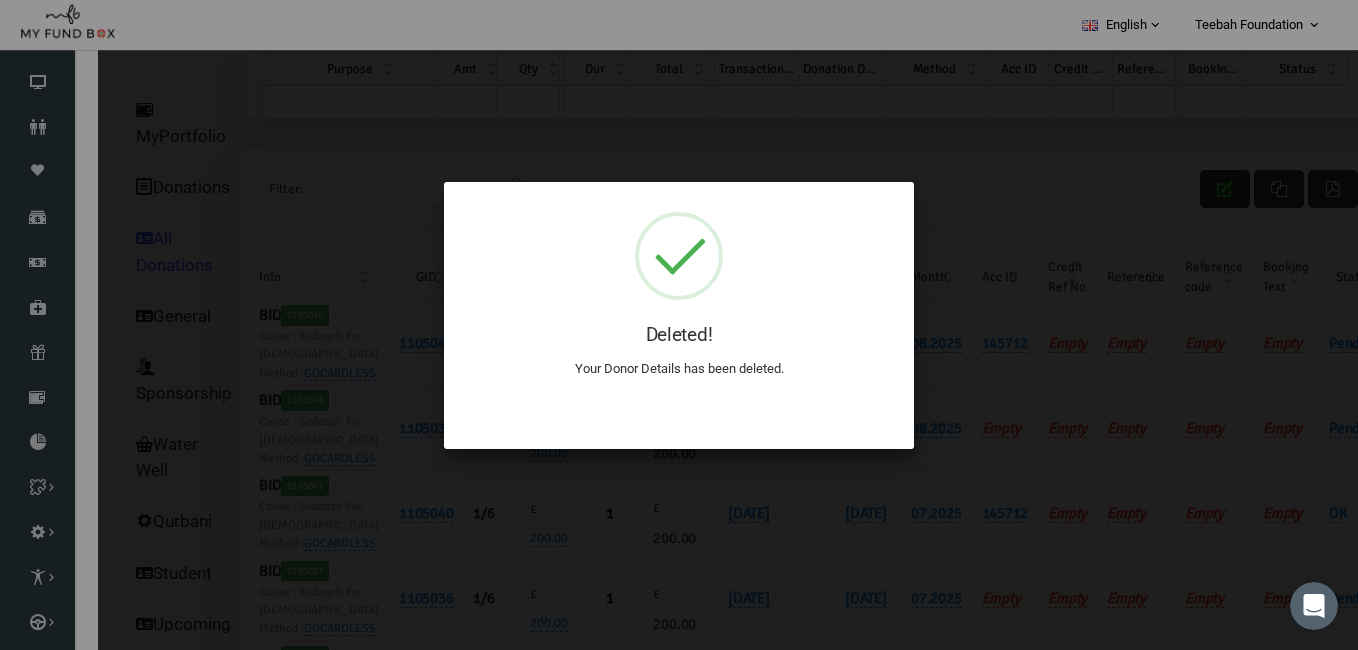 click on "Deleted!
Your Donor Details has been deleted.
!
Not valid!
Cancel
OK" at bounding box center (679, 315) 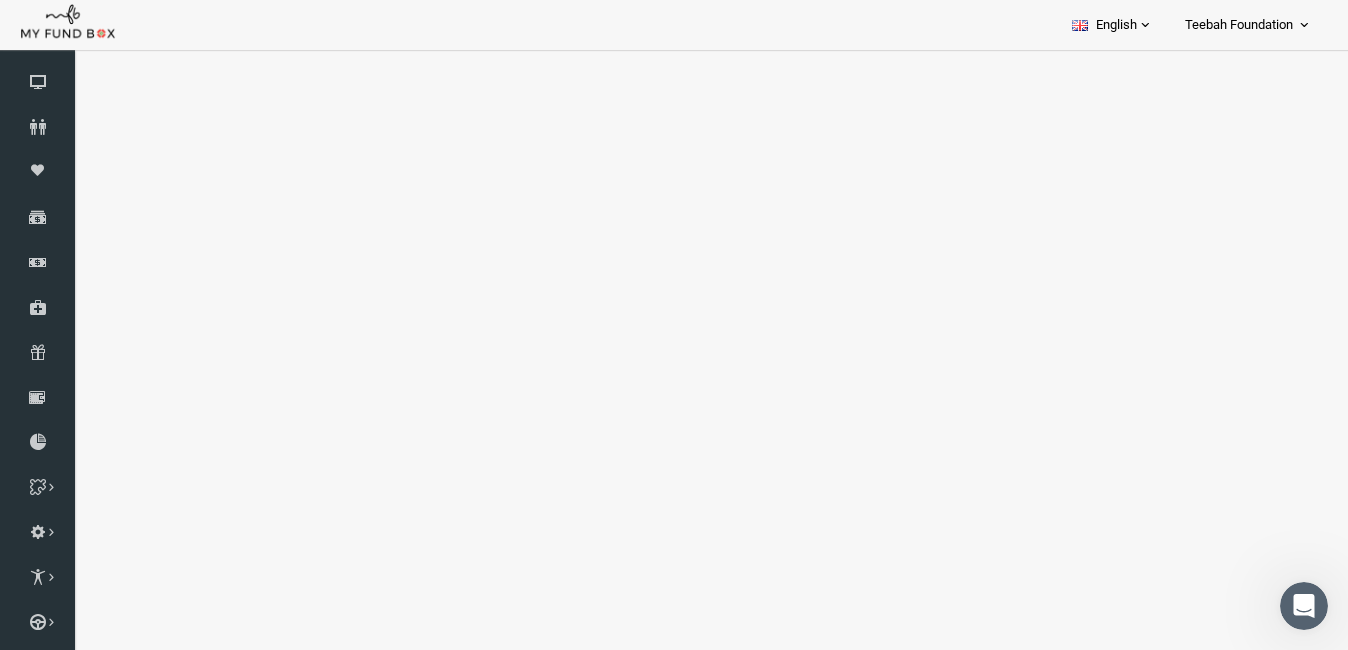 scroll, scrollTop: 0, scrollLeft: 0, axis: both 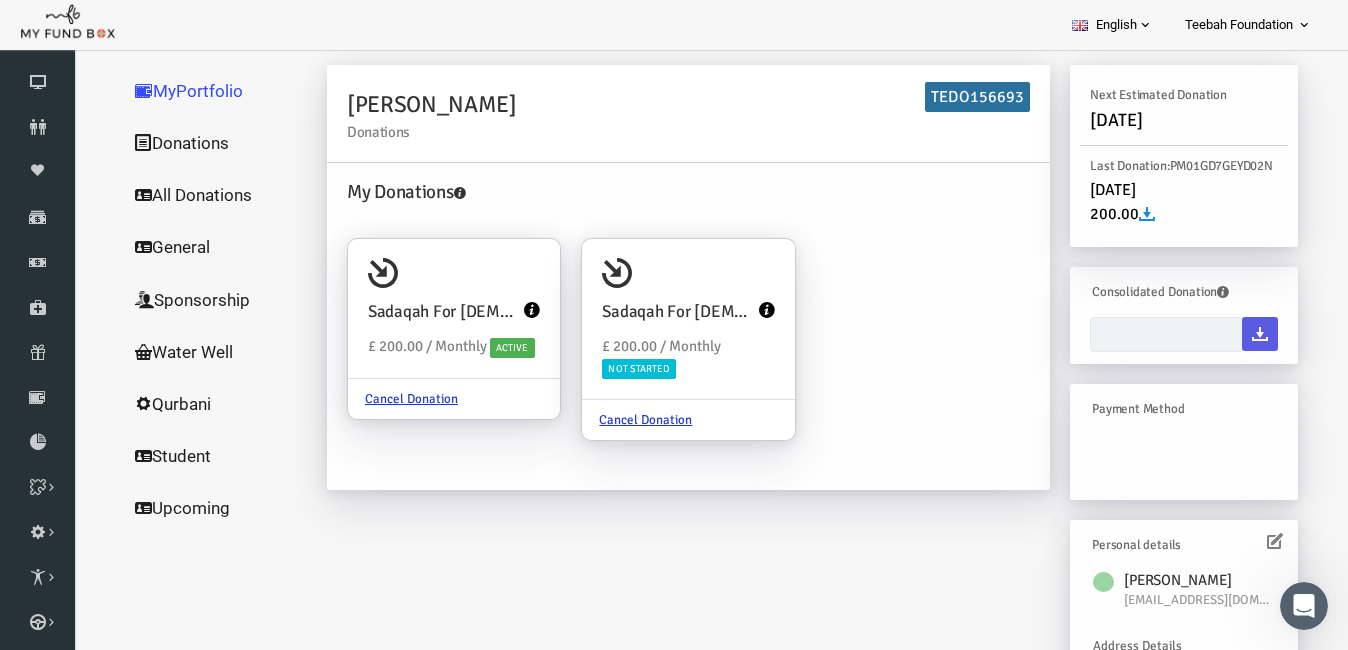 click on "All Donations" at bounding box center (191, 195) 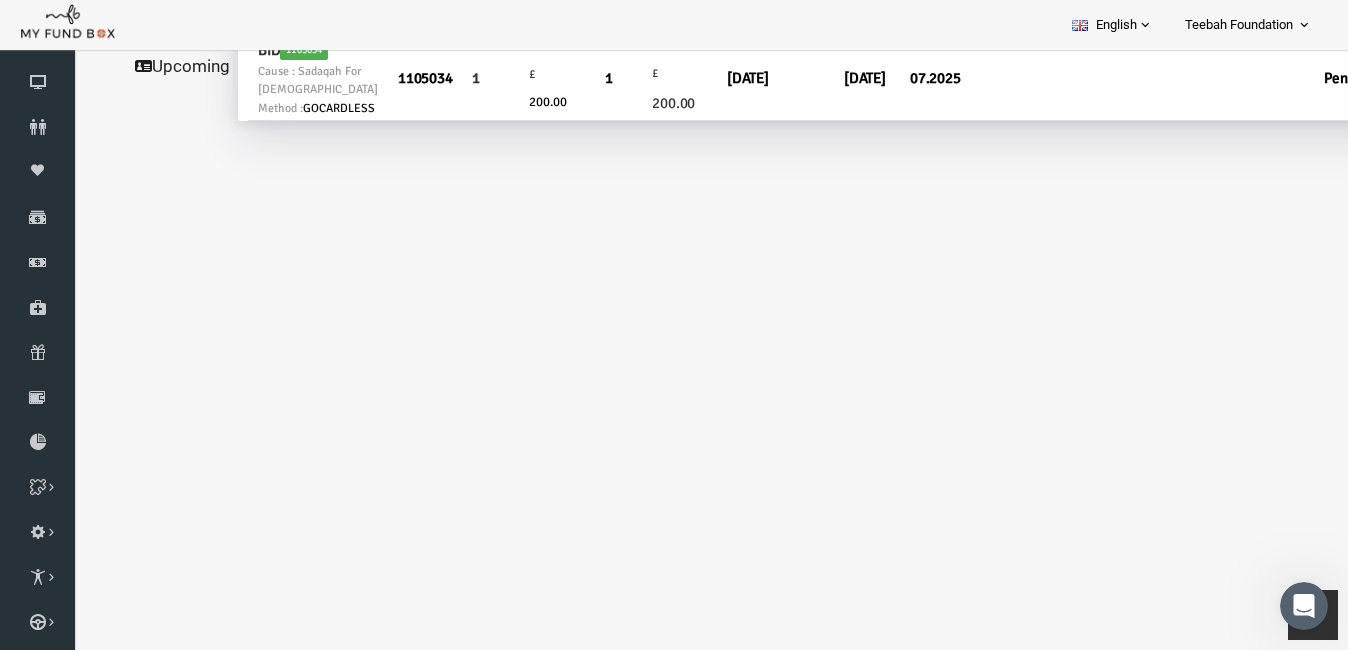 select on "100" 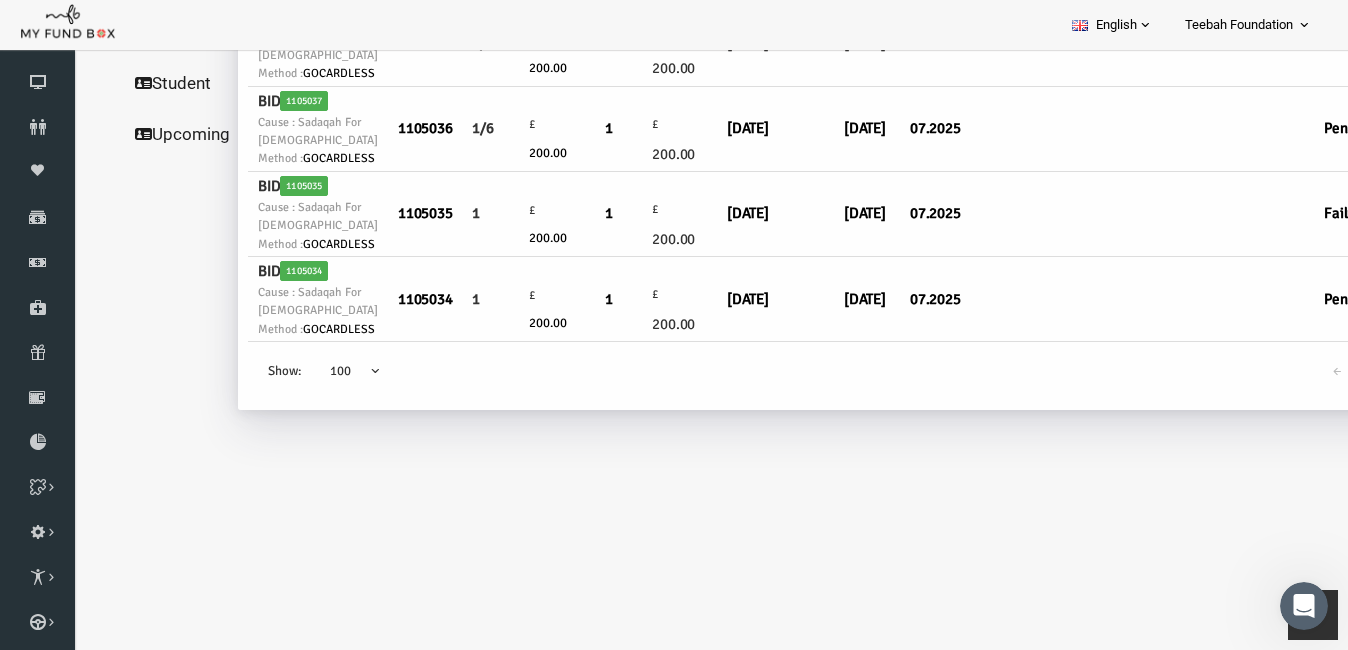 scroll, scrollTop: 742, scrollLeft: 0, axis: vertical 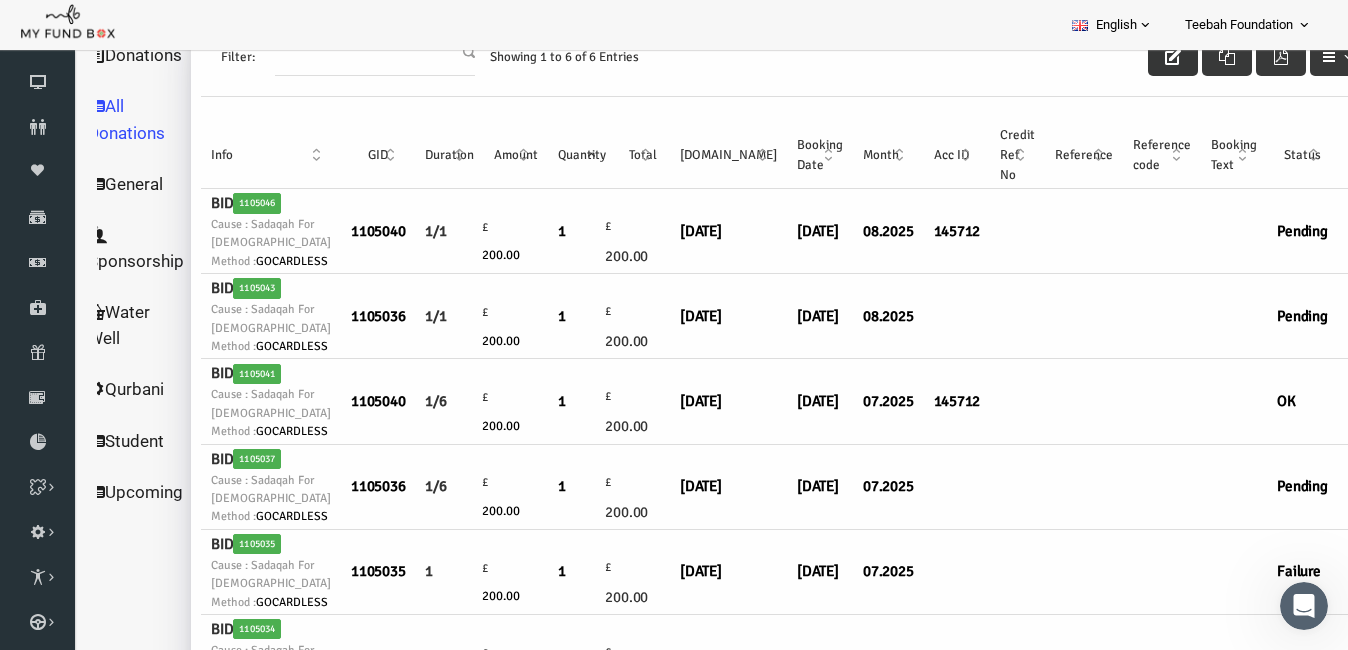 click at bounding box center [1147, 57] 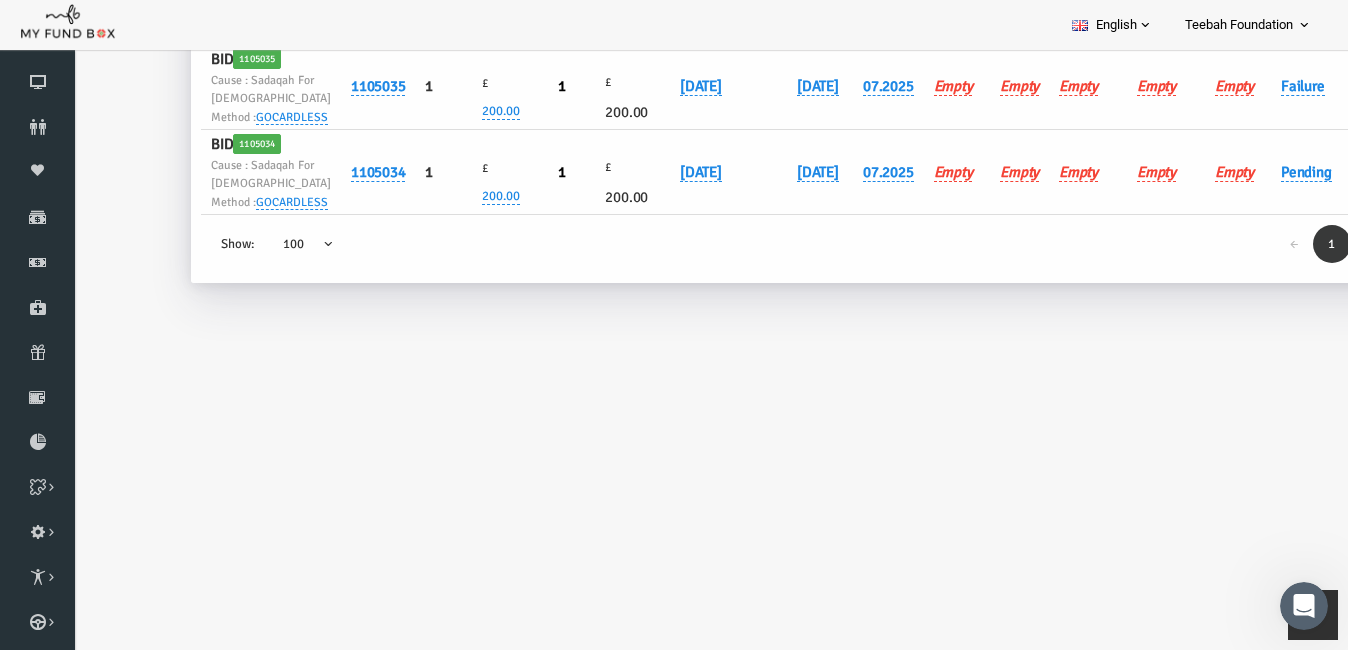 scroll, scrollTop: 742, scrollLeft: 0, axis: vertical 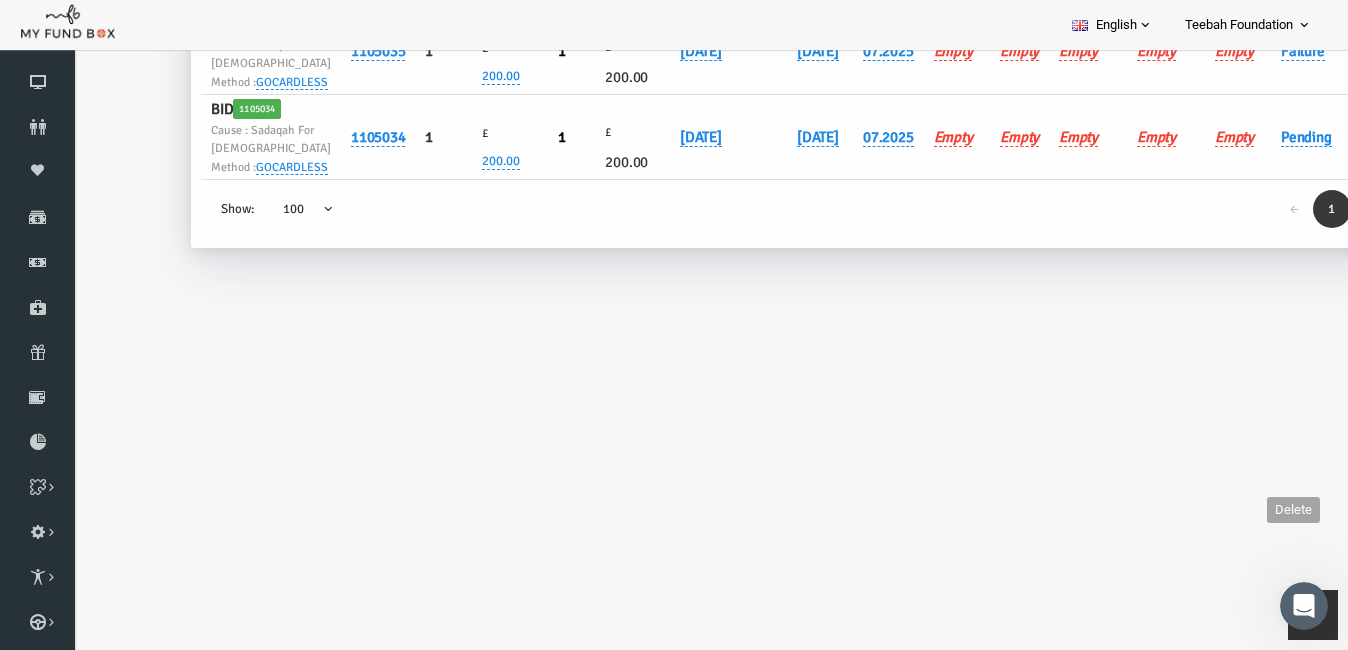click at bounding box center (1343, 145) 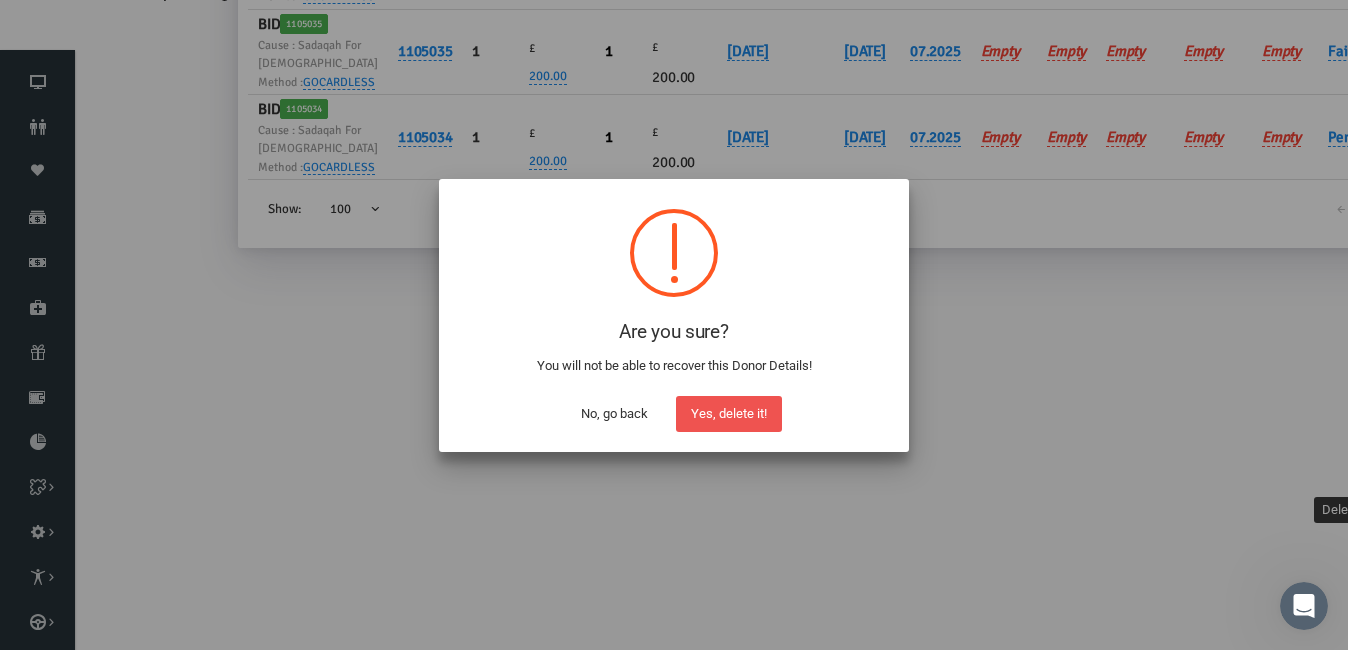 scroll, scrollTop: 110, scrollLeft: 0, axis: vertical 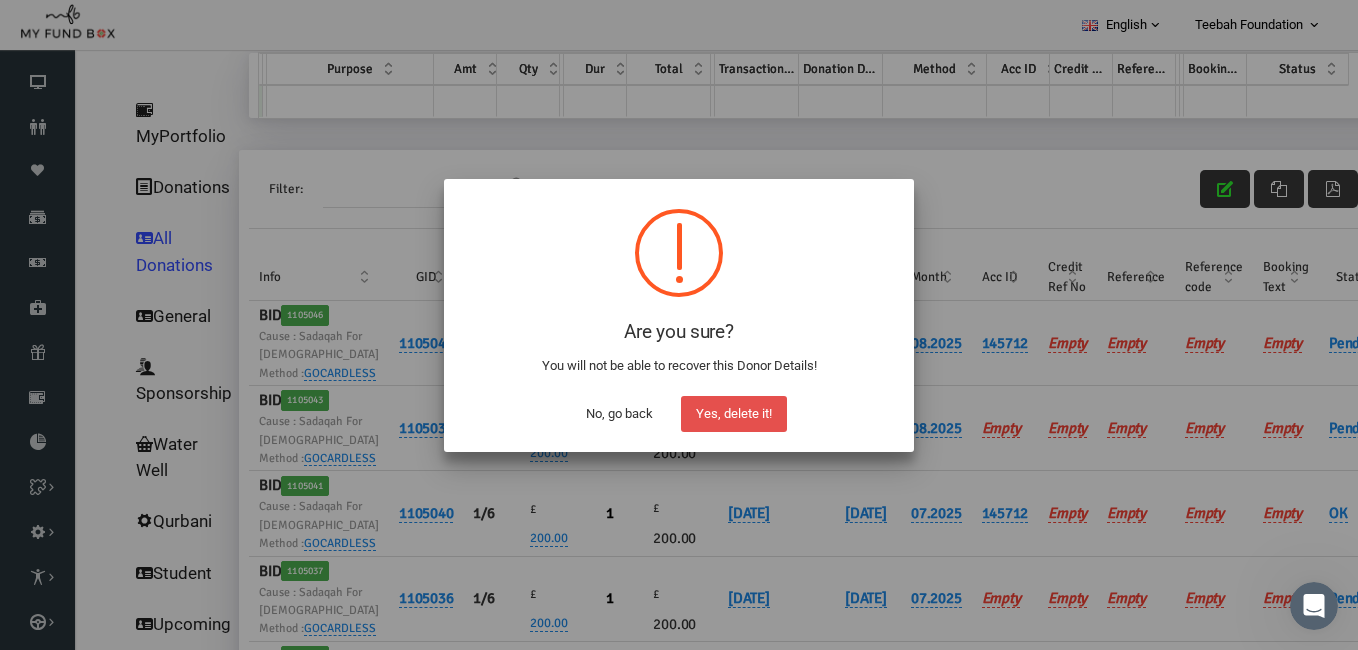 click on "Yes, delete it!" at bounding box center [734, 414] 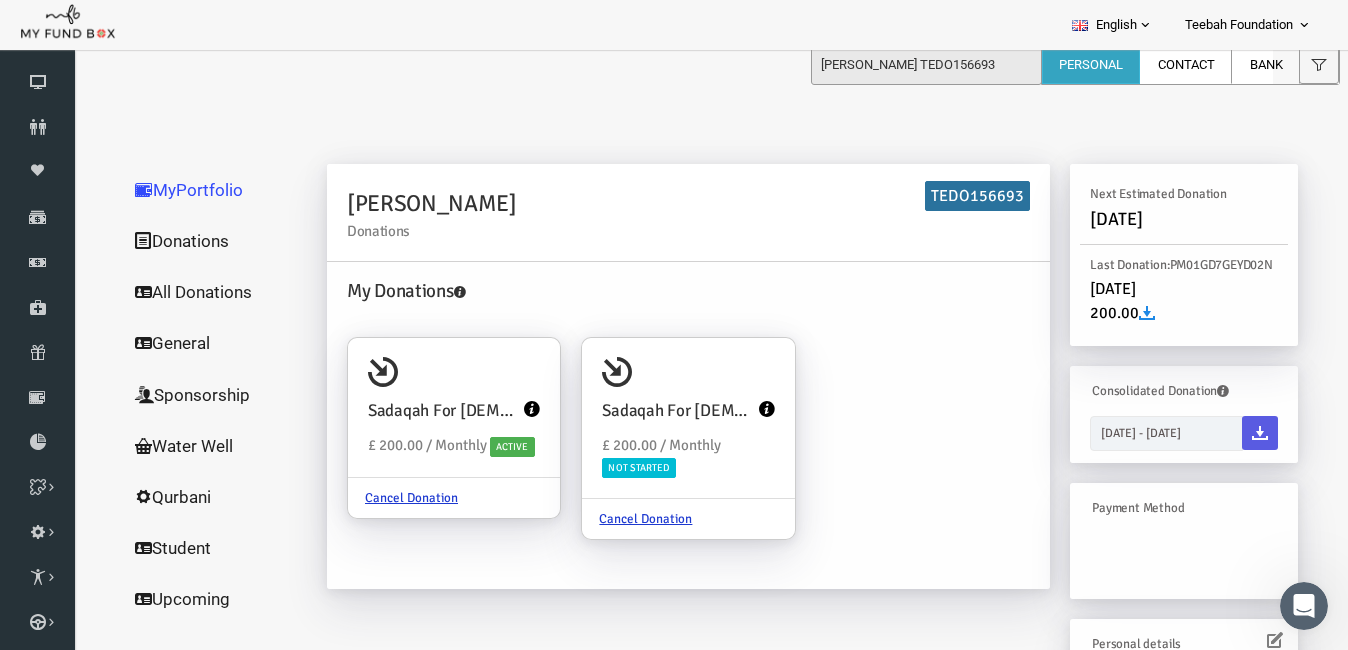 scroll, scrollTop: 0, scrollLeft: 0, axis: both 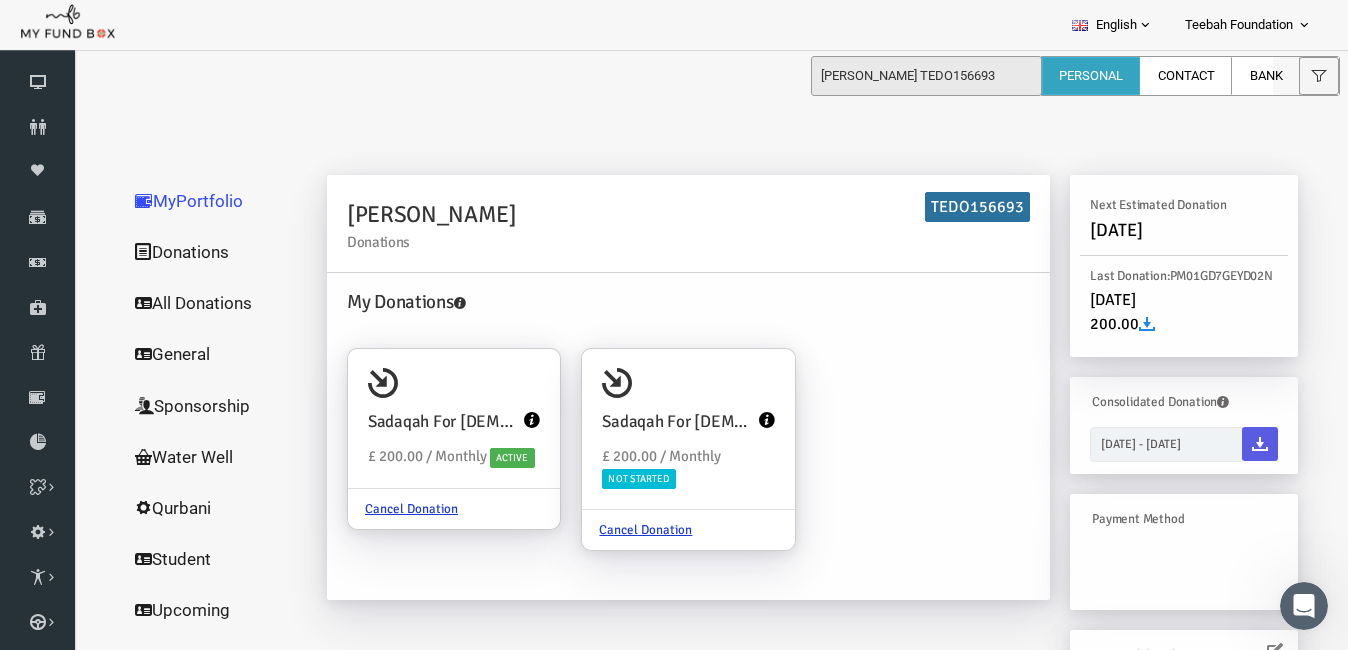 click on "All Donations" at bounding box center (191, 303) 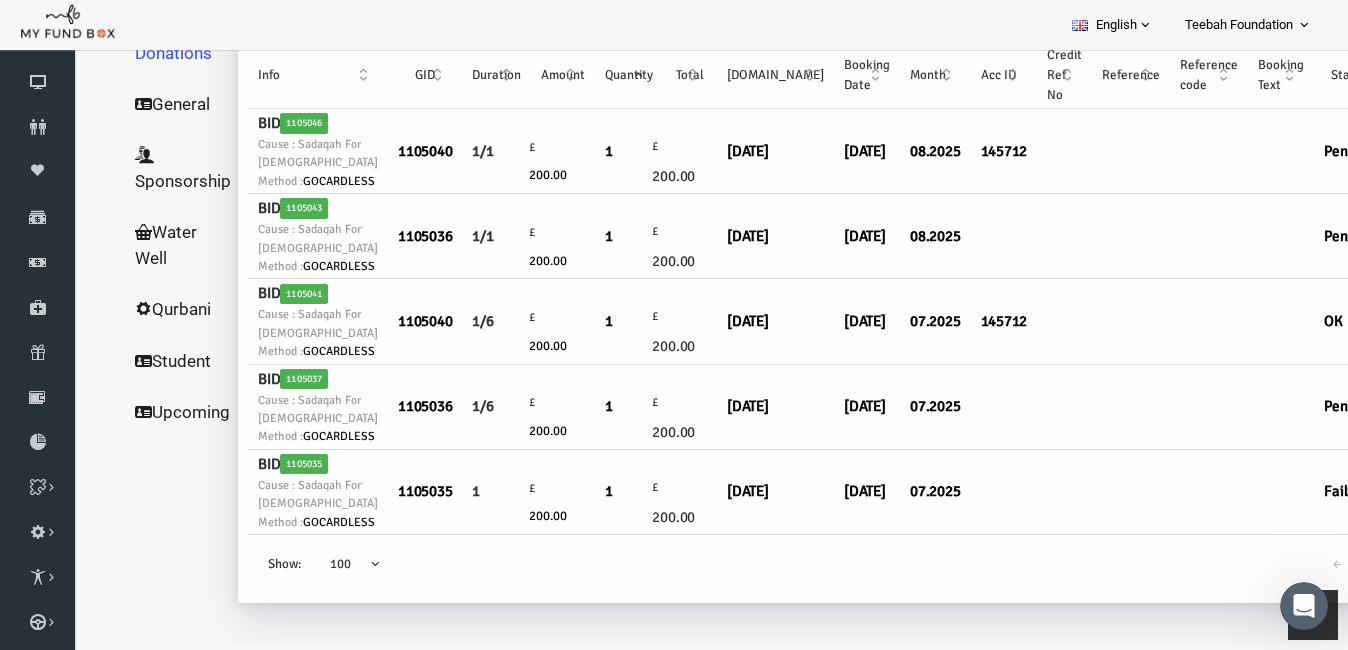 scroll, scrollTop: 300, scrollLeft: 0, axis: vertical 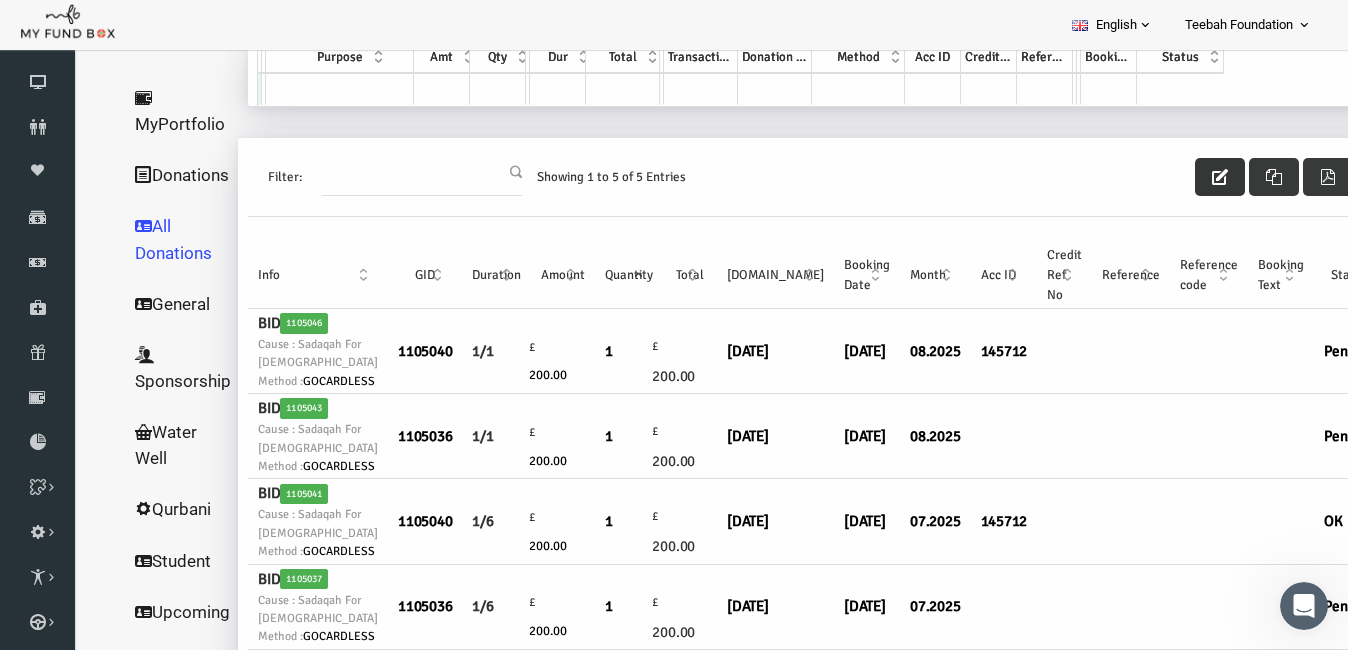 click at bounding box center (1194, 177) 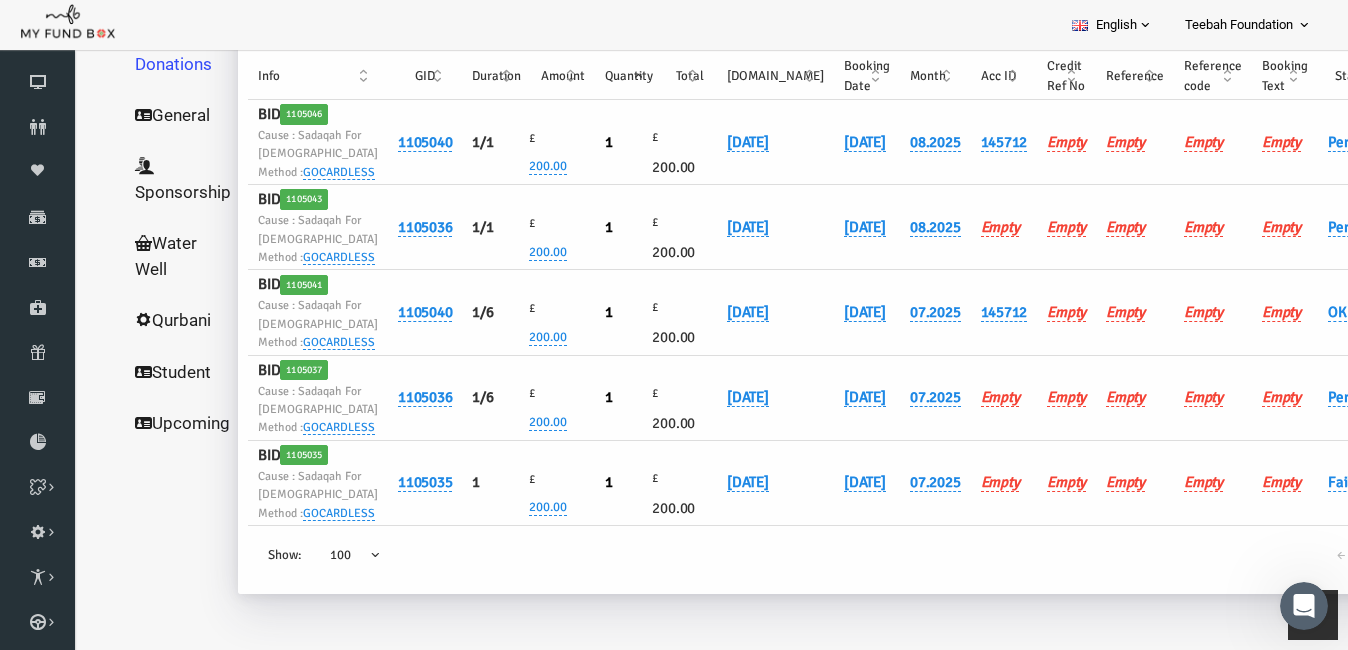 scroll, scrollTop: 597, scrollLeft: 0, axis: vertical 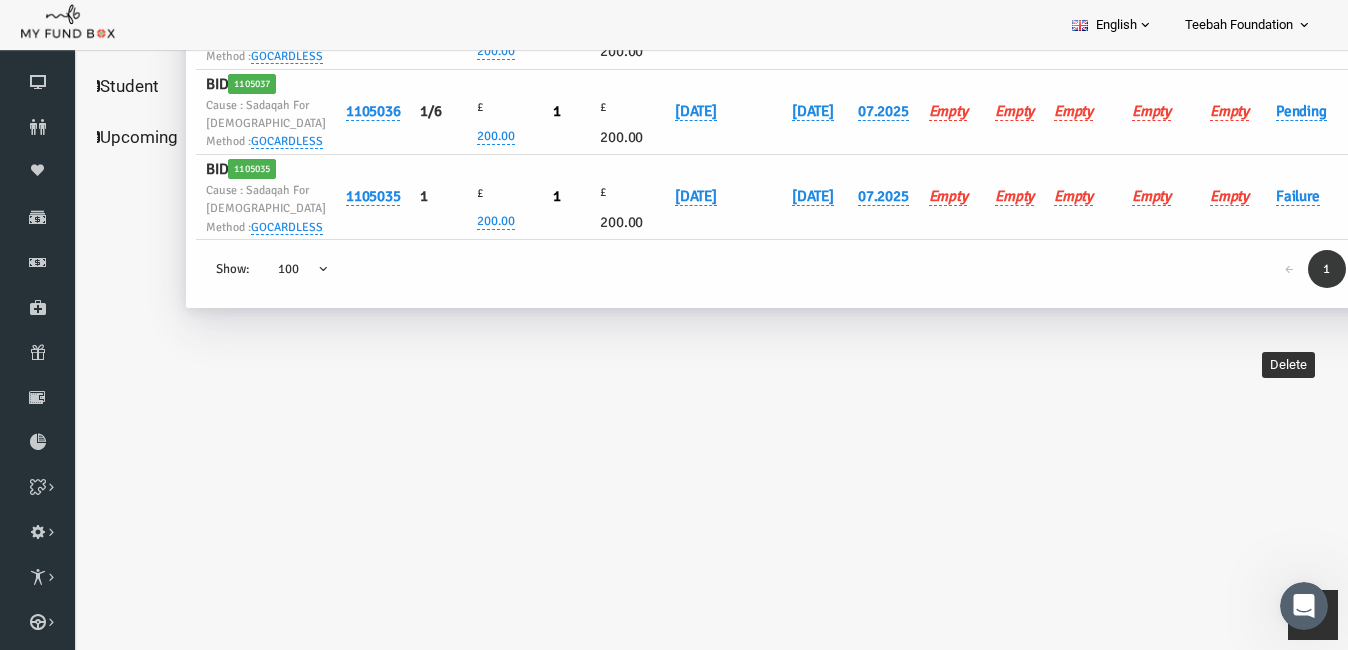 click at bounding box center [1338, 120] 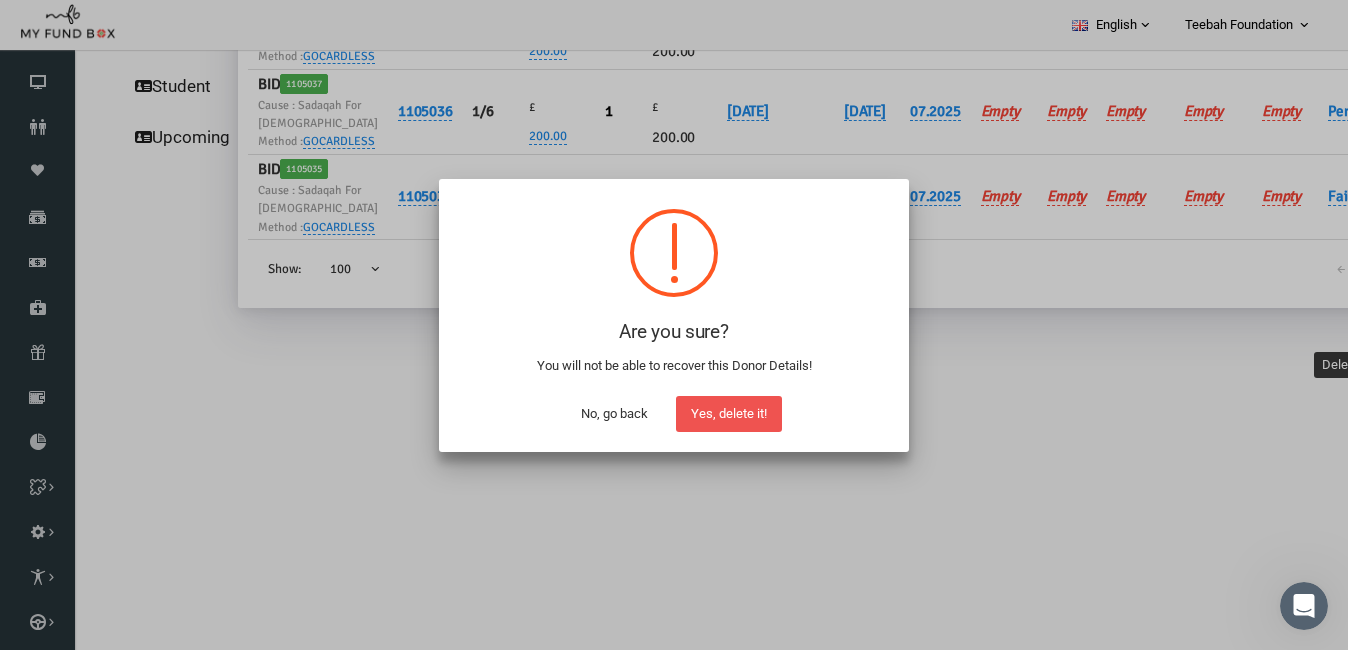 scroll, scrollTop: 110, scrollLeft: 0, axis: vertical 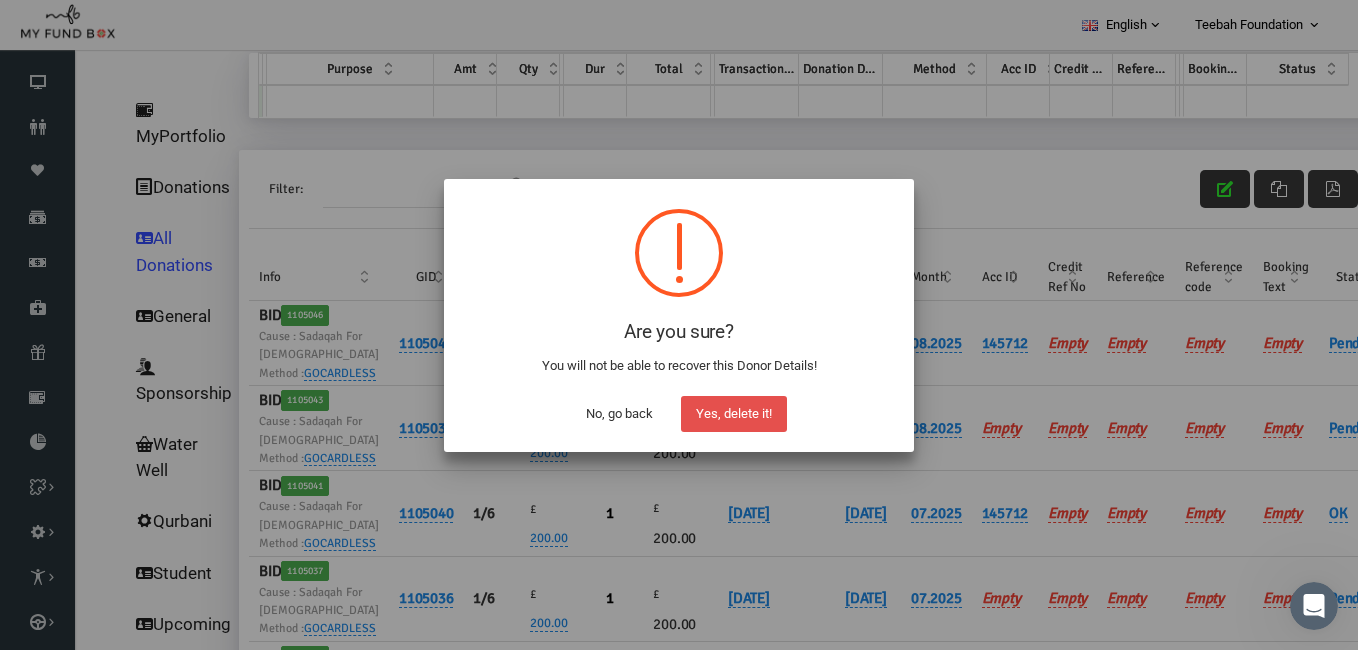 click on "Yes, delete it!" at bounding box center [734, 414] 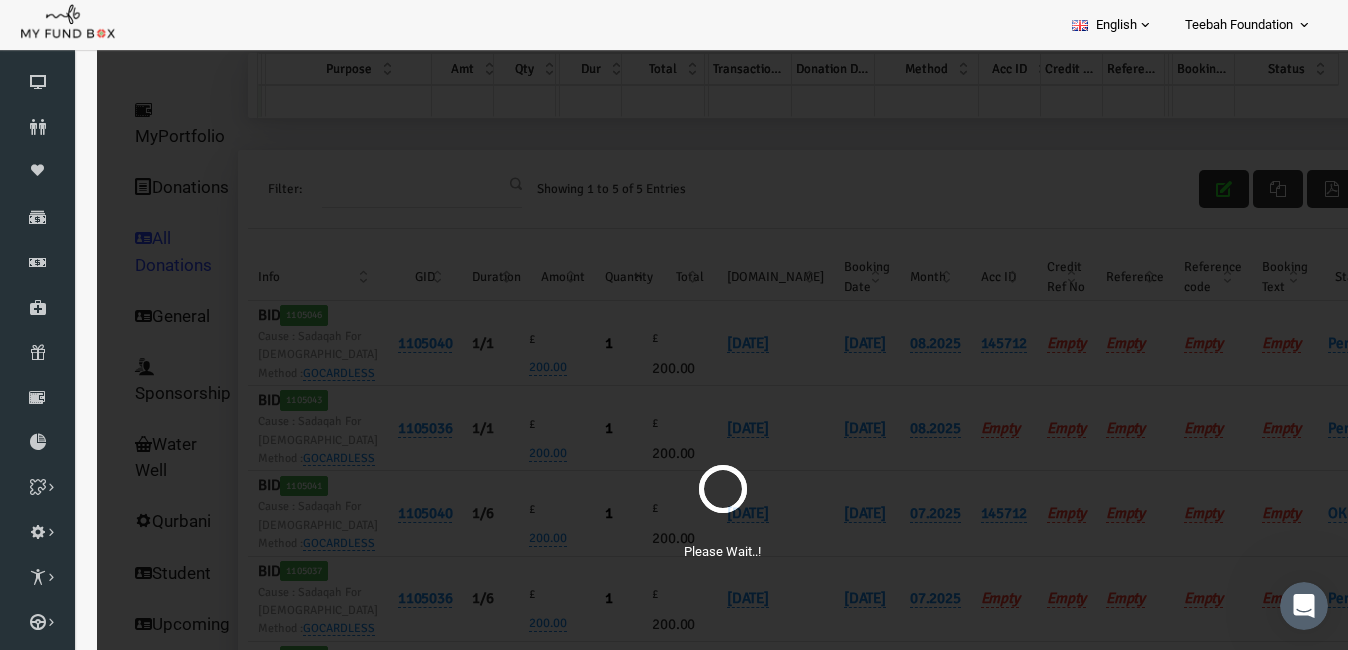 scroll, scrollTop: 94, scrollLeft: 0, axis: vertical 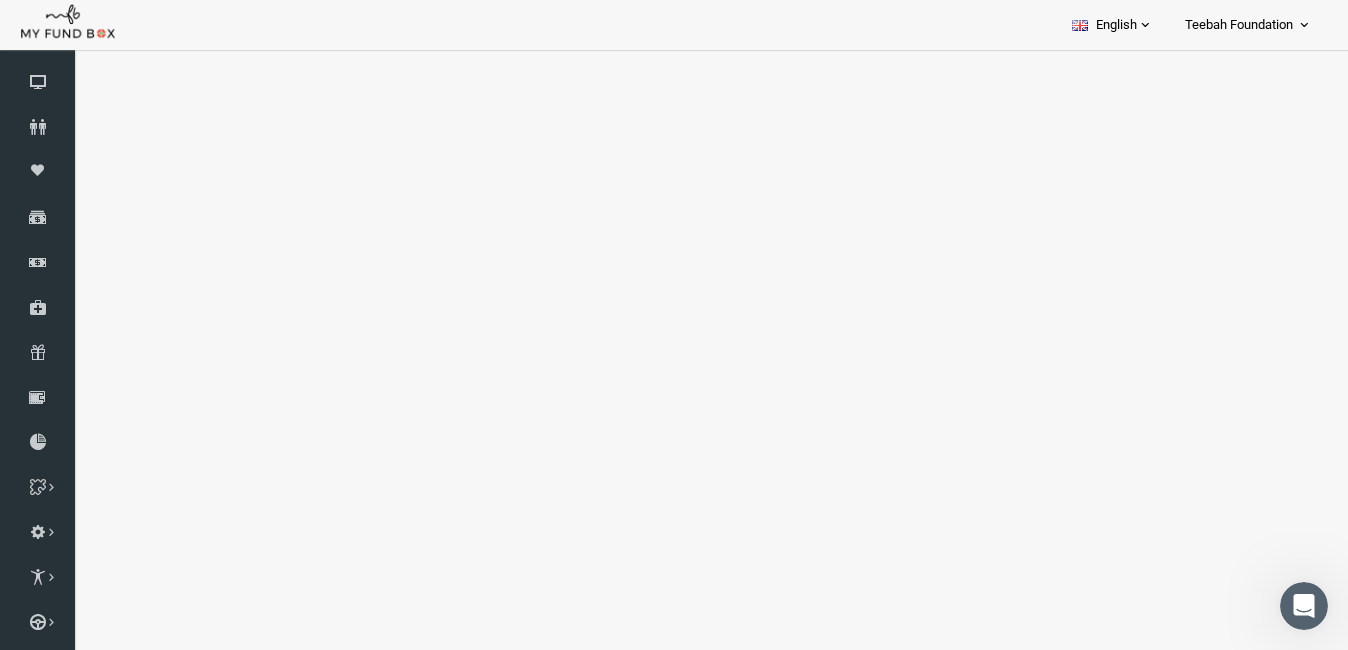 select on "100" 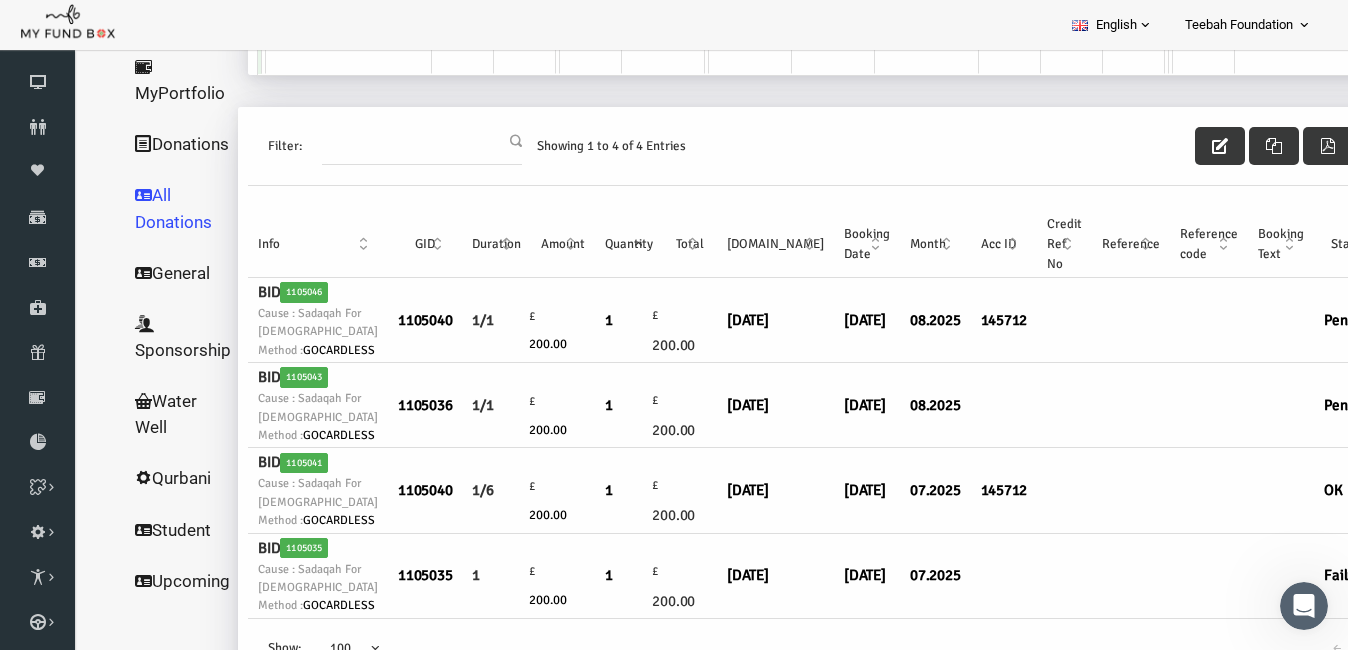 scroll, scrollTop: 152, scrollLeft: 0, axis: vertical 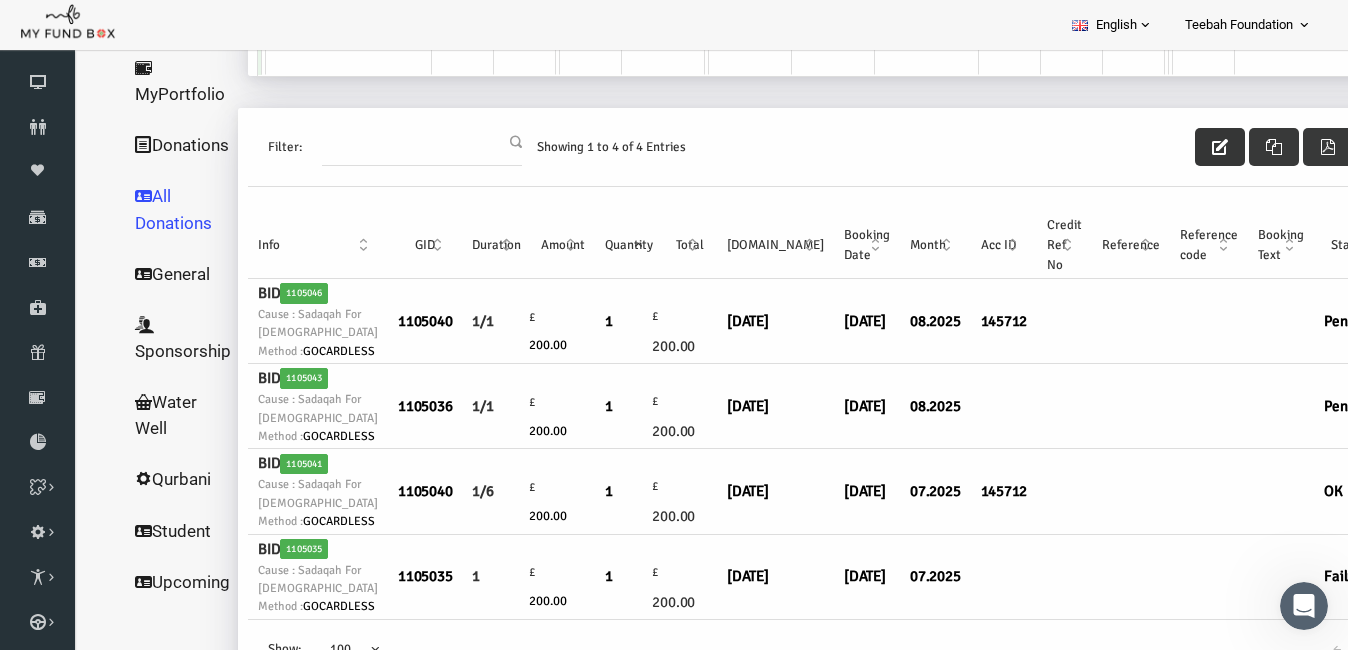 drag, startPoint x: 1141, startPoint y: 140, endPoint x: 996, endPoint y: 303, distance: 218.16049 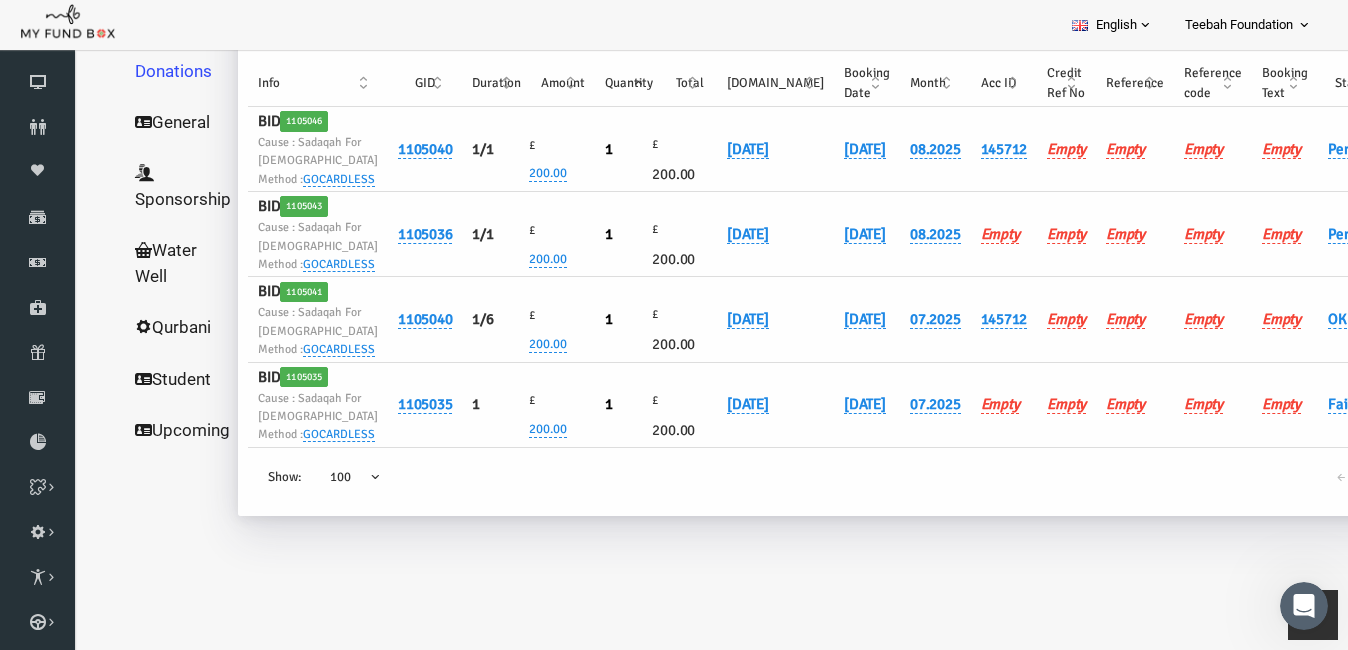 scroll, scrollTop: 452, scrollLeft: 0, axis: vertical 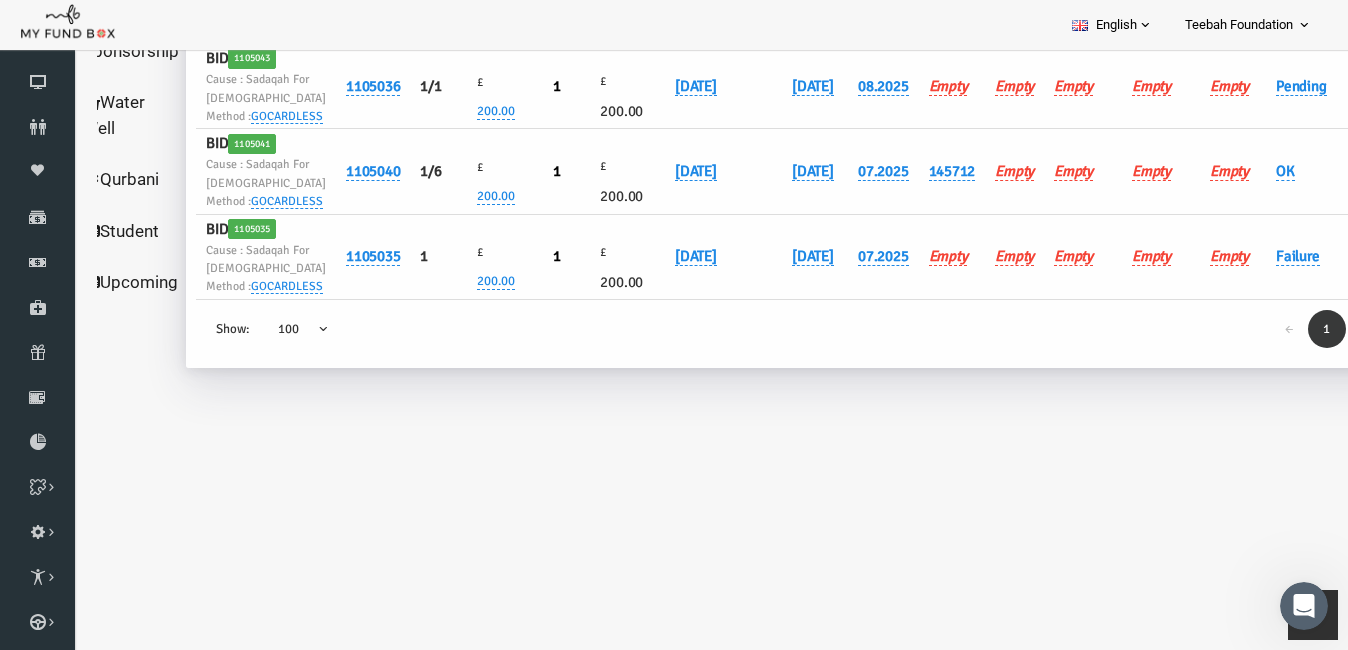 drag, startPoint x: 724, startPoint y: 638, endPoint x: 1091, endPoint y: 307, distance: 494.21655 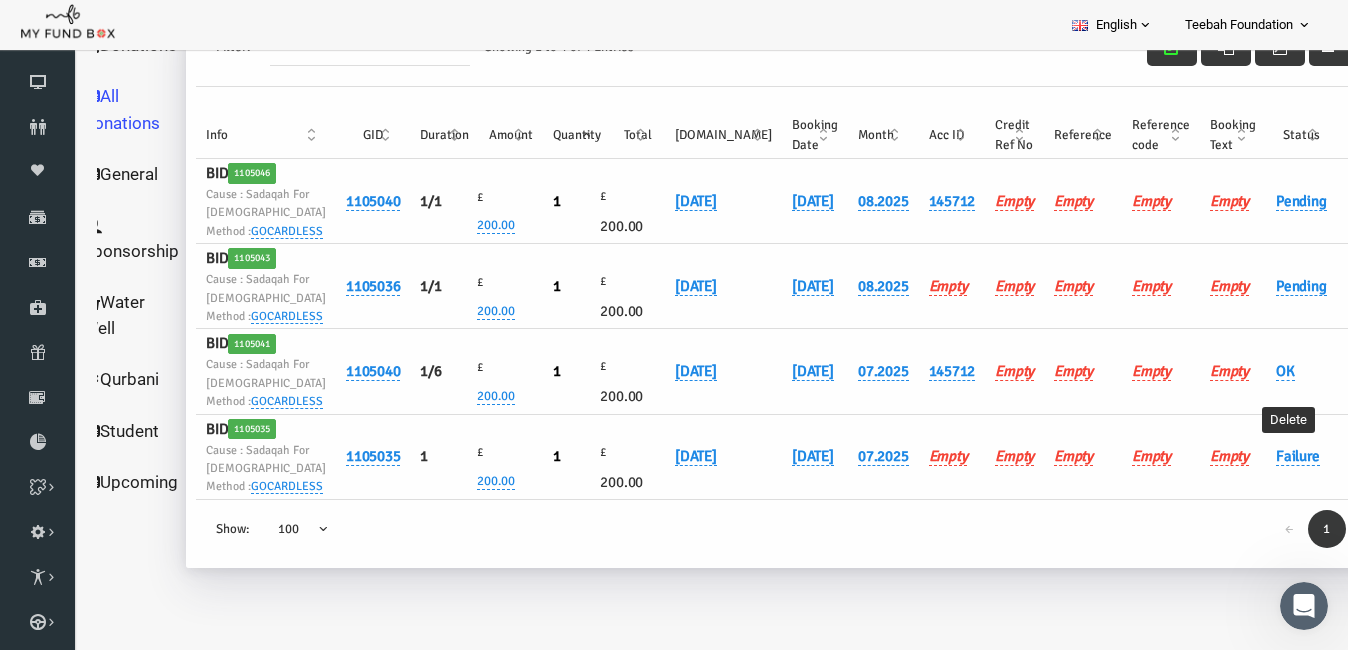 click at bounding box center (1338, 294) 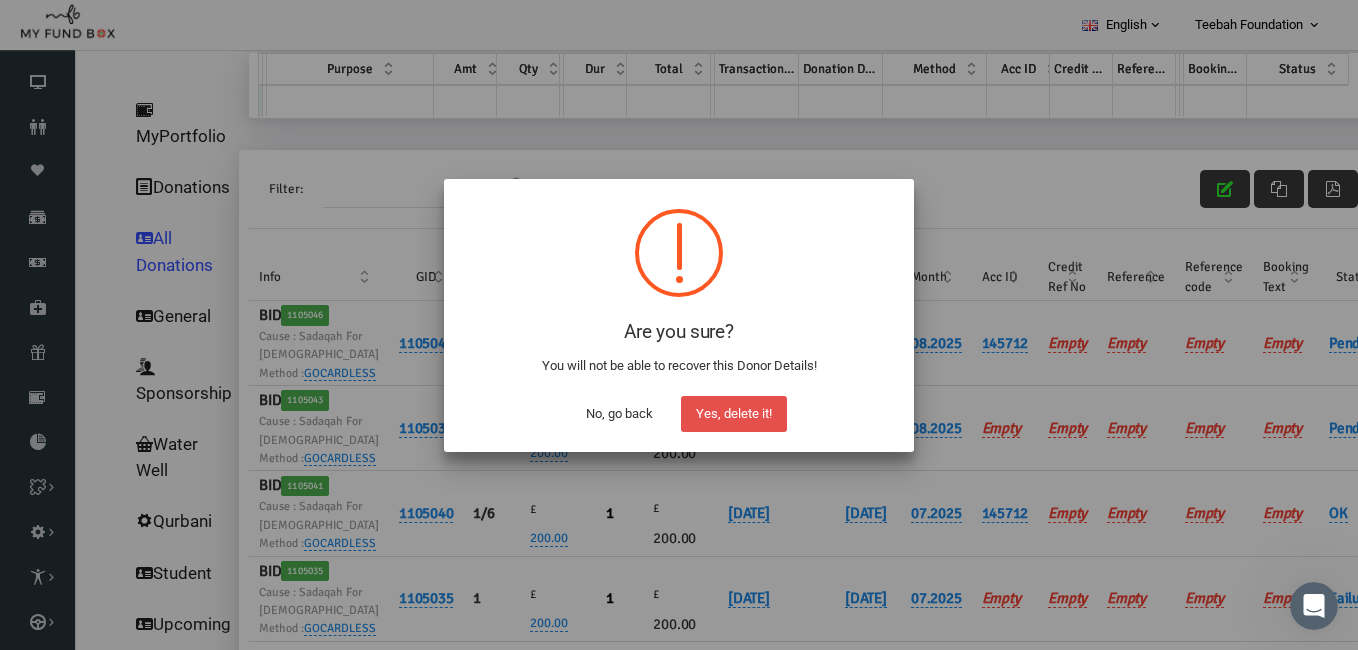 click on "Yes, delete it!" at bounding box center [734, 414] 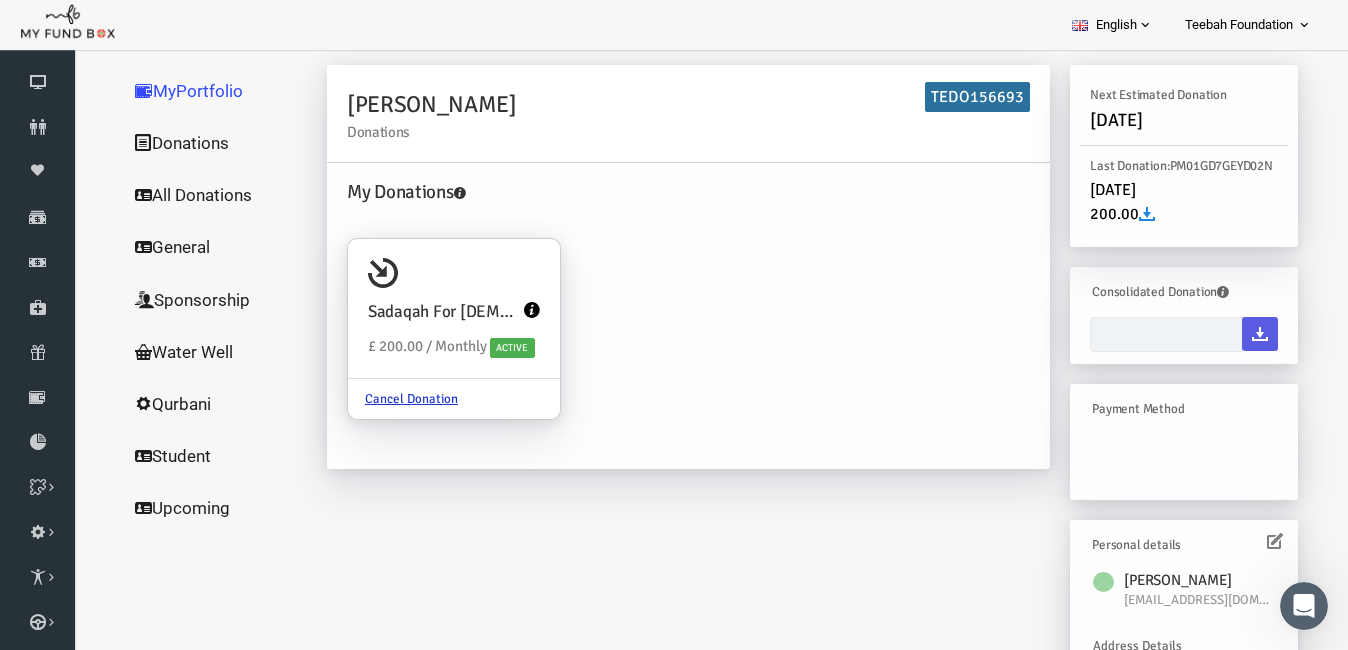 type on "[DATE] - [DATE]" 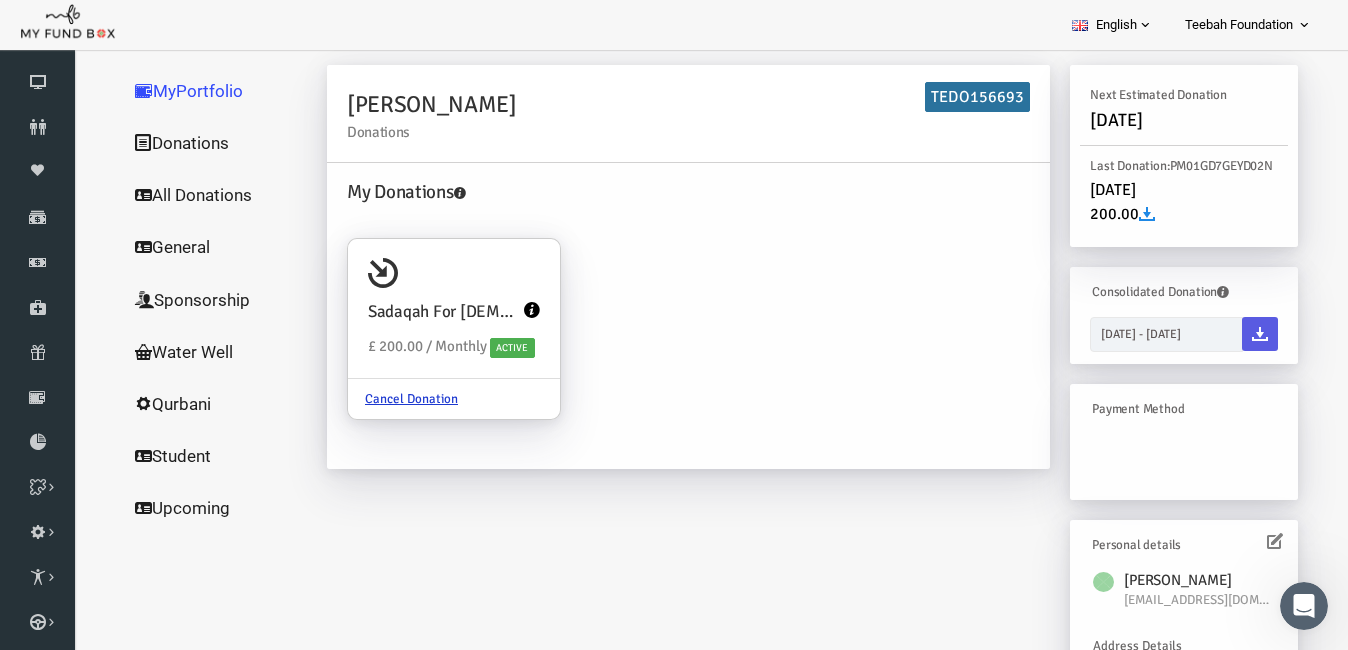 click on "All Donations" at bounding box center [191, 195] 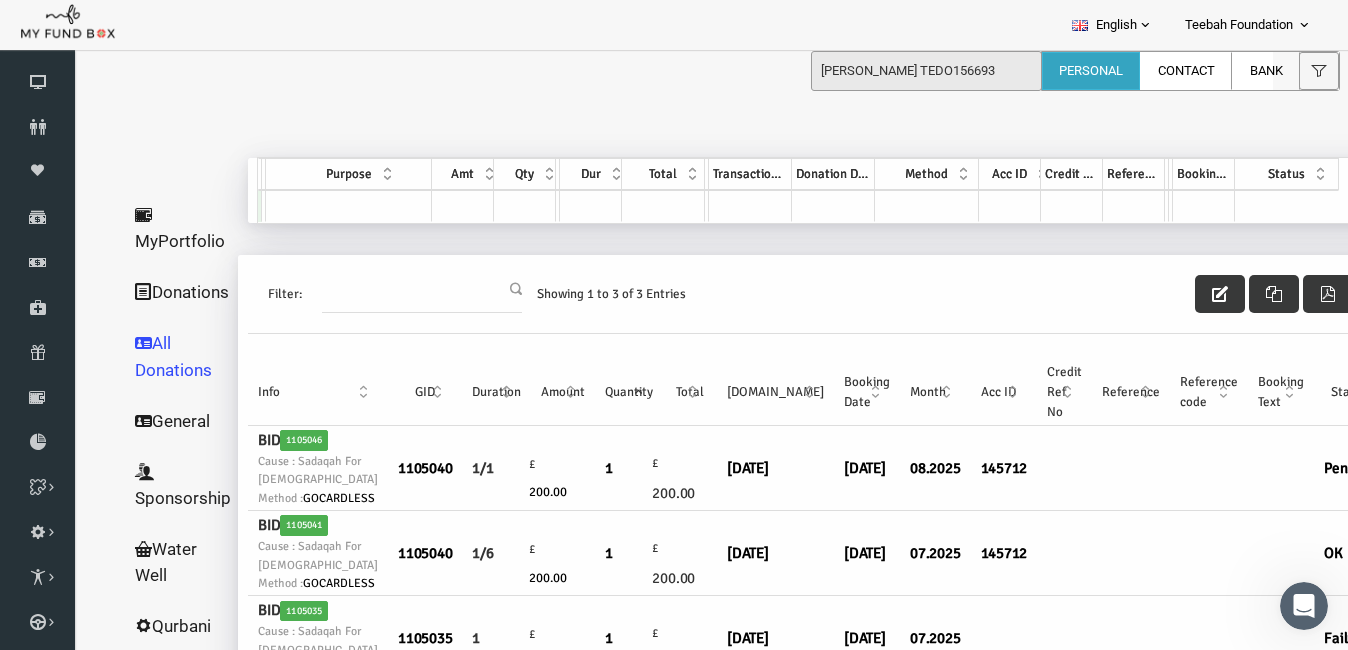 scroll, scrollTop: 0, scrollLeft: 0, axis: both 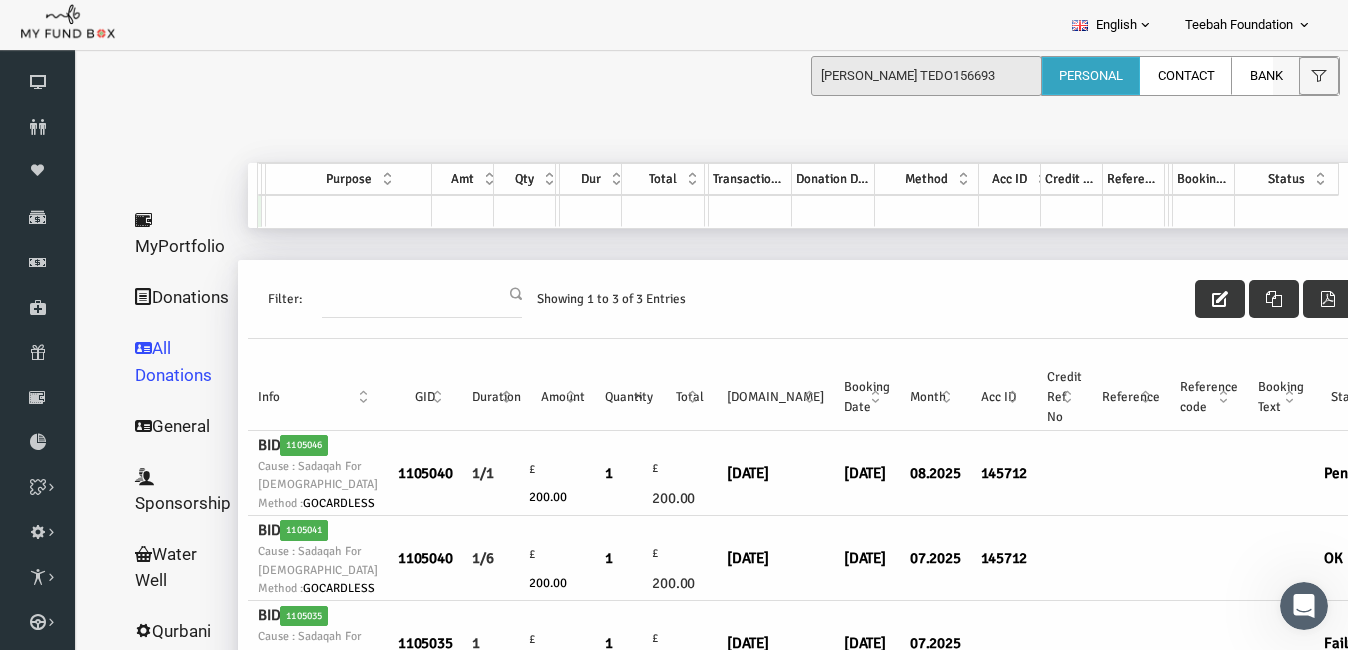 click on "Teebah Foundation" at bounding box center (1239, 25) 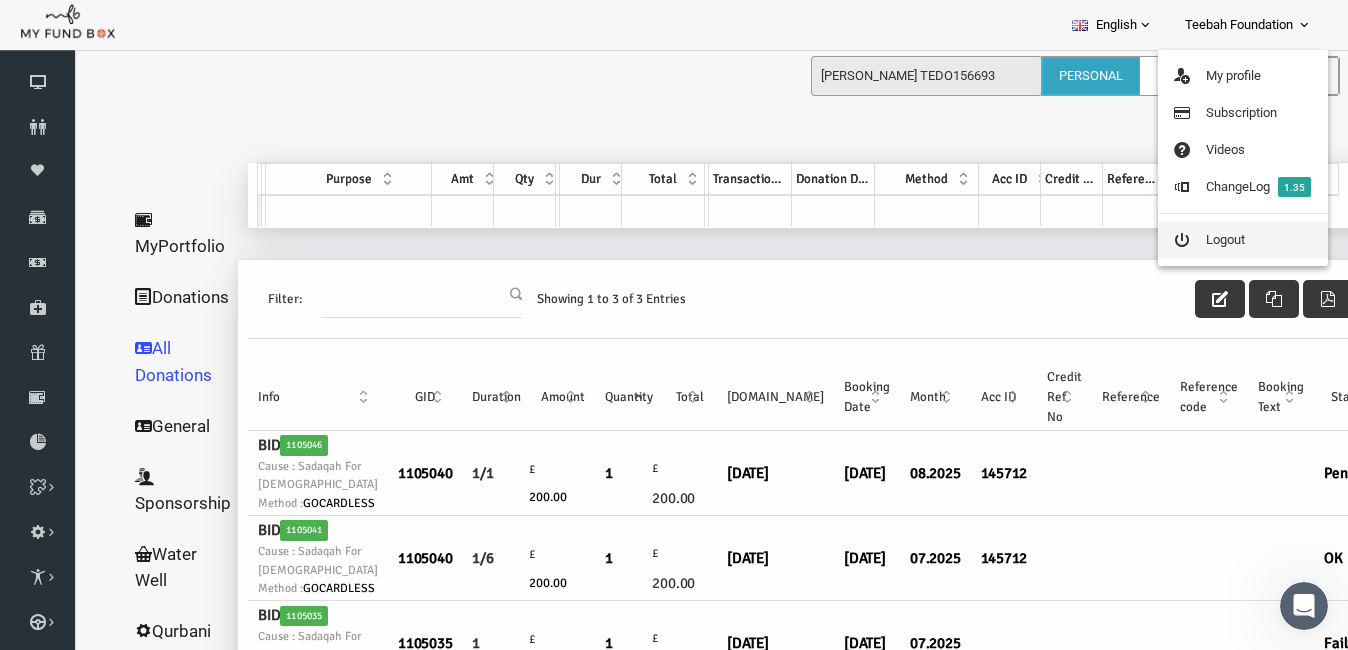drag, startPoint x: 1230, startPoint y: 225, endPoint x: 257, endPoint y: 40, distance: 990.4312 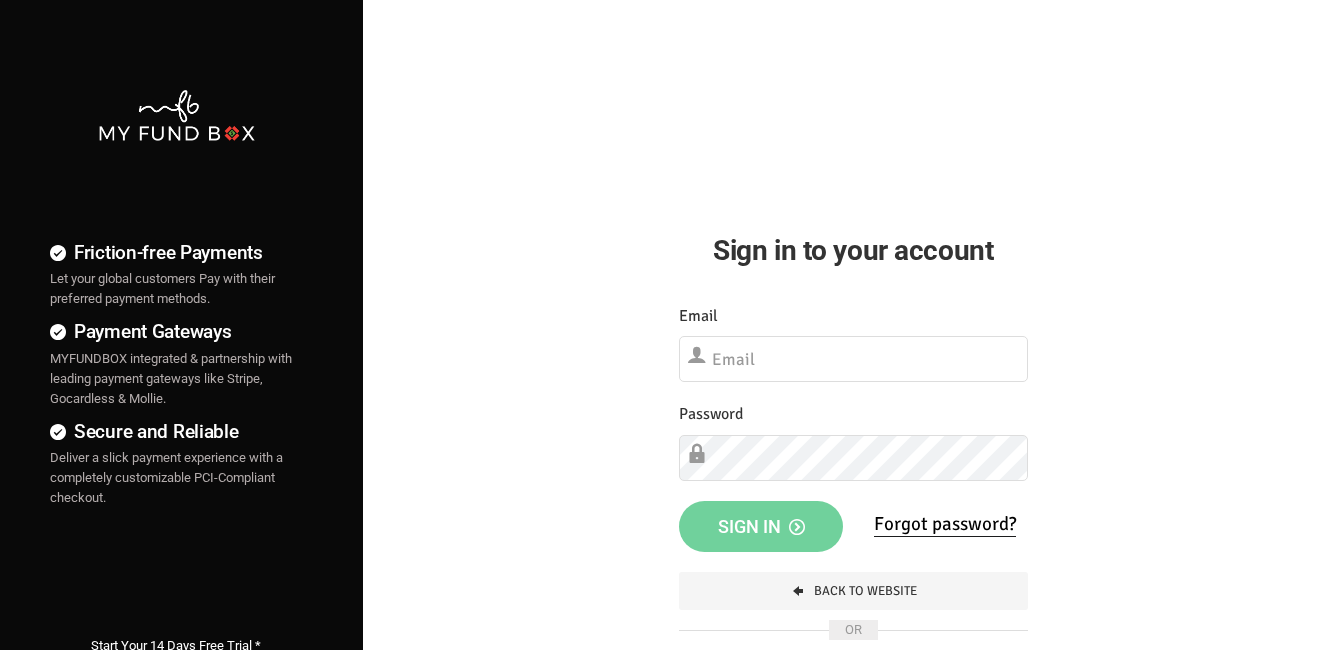 scroll, scrollTop: 0, scrollLeft: 0, axis: both 